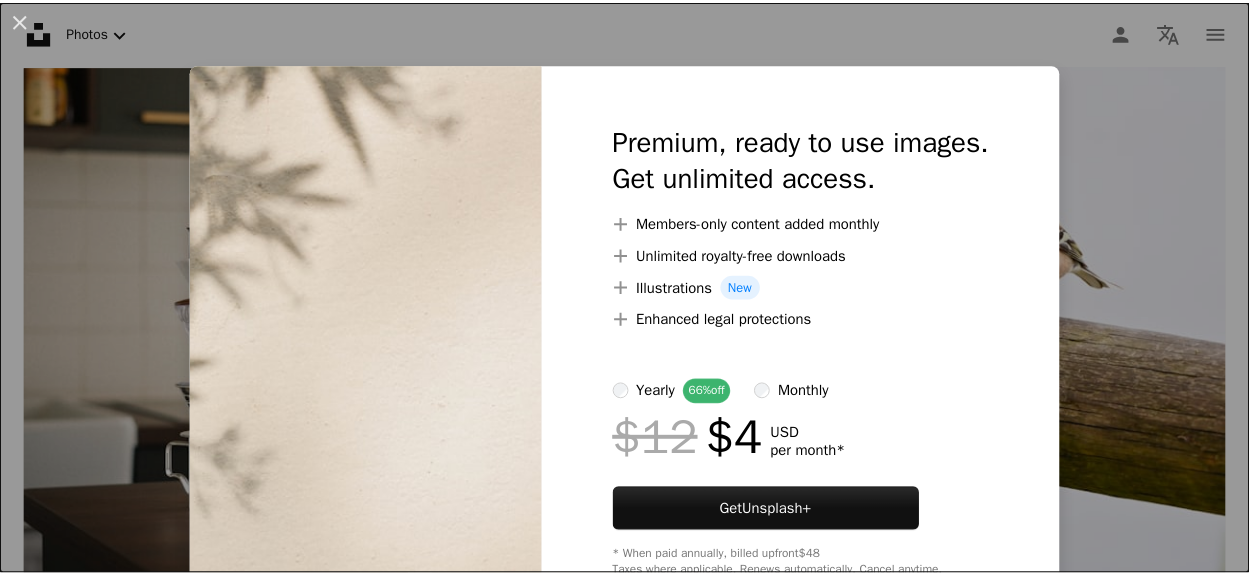 scroll, scrollTop: 27200, scrollLeft: 0, axis: vertical 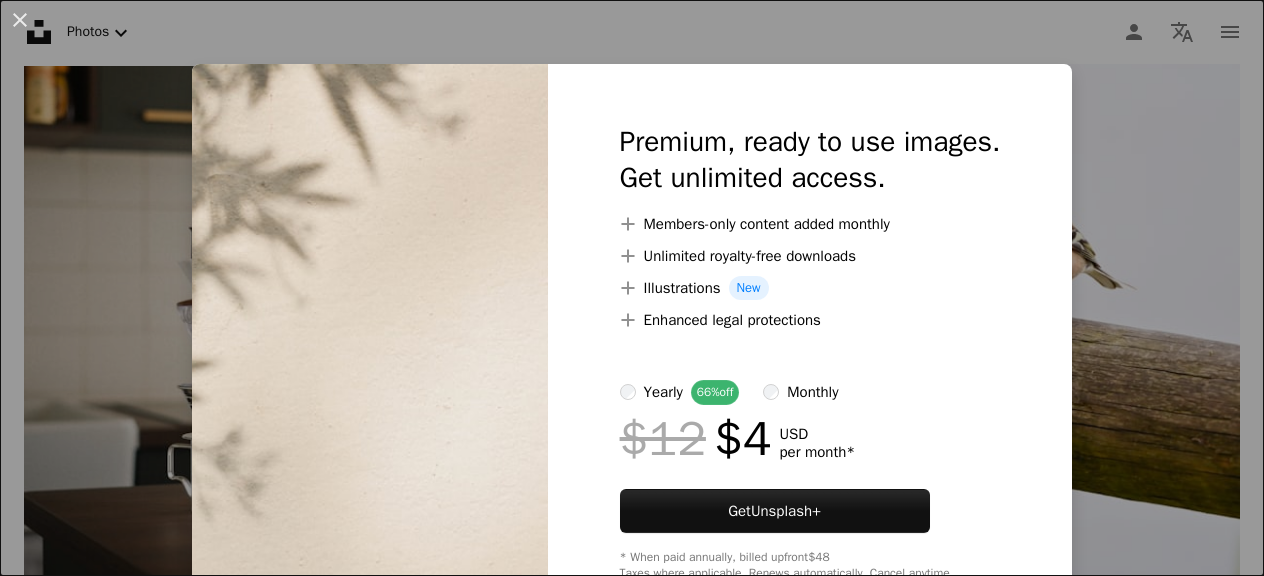 click on "An X shape Premium, ready to use images. Get unlimited access. A plus sign Members-only content added monthly A plus sign Unlimited royalty-free downloads A plus sign Illustrations  New A plus sign Enhanced legal protections yearly 66%  off monthly $12   $4 USD per month * Get  Unsplash+ * When paid annually, billed upfront  $48 Taxes where applicable. Renews automatically. Cancel anytime." at bounding box center [632, 288] 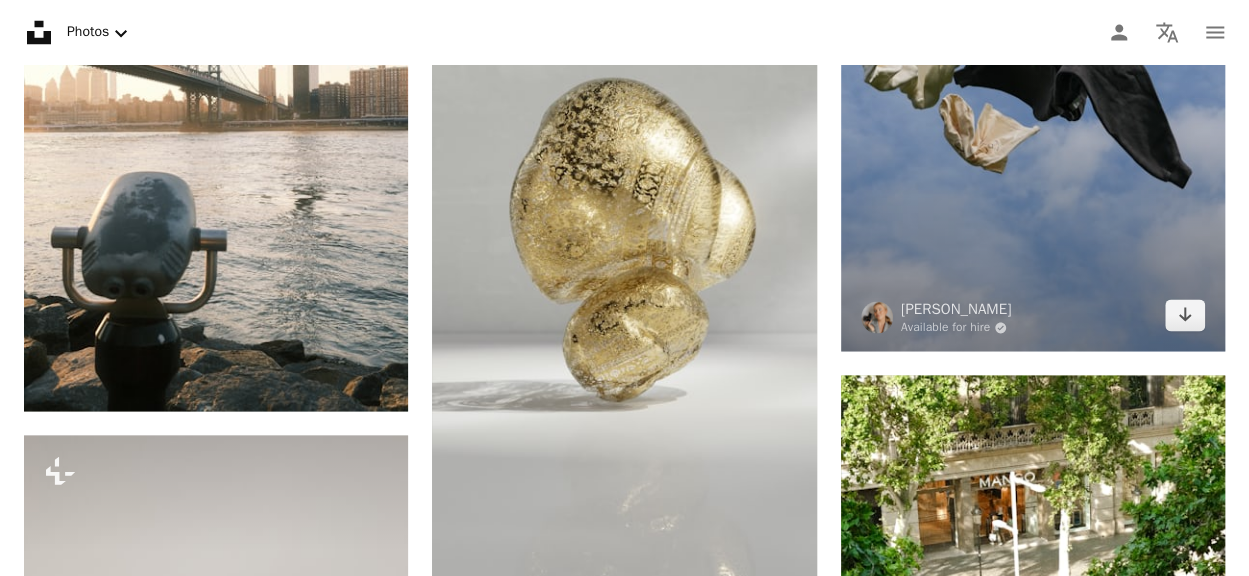scroll, scrollTop: 27700, scrollLeft: 0, axis: vertical 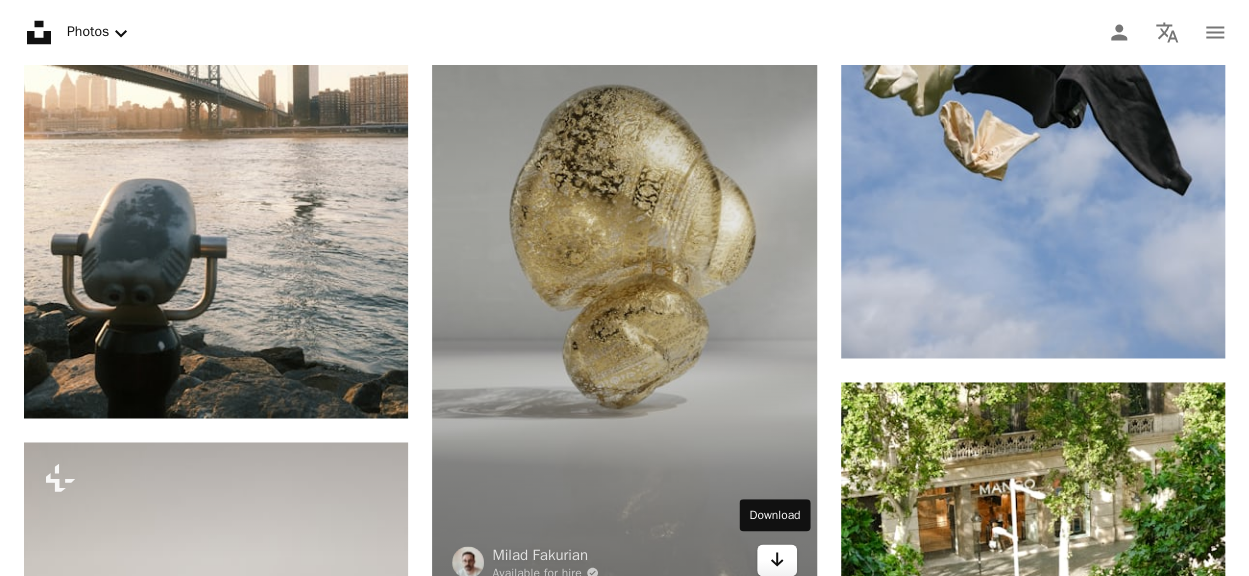 click on "Arrow pointing down" 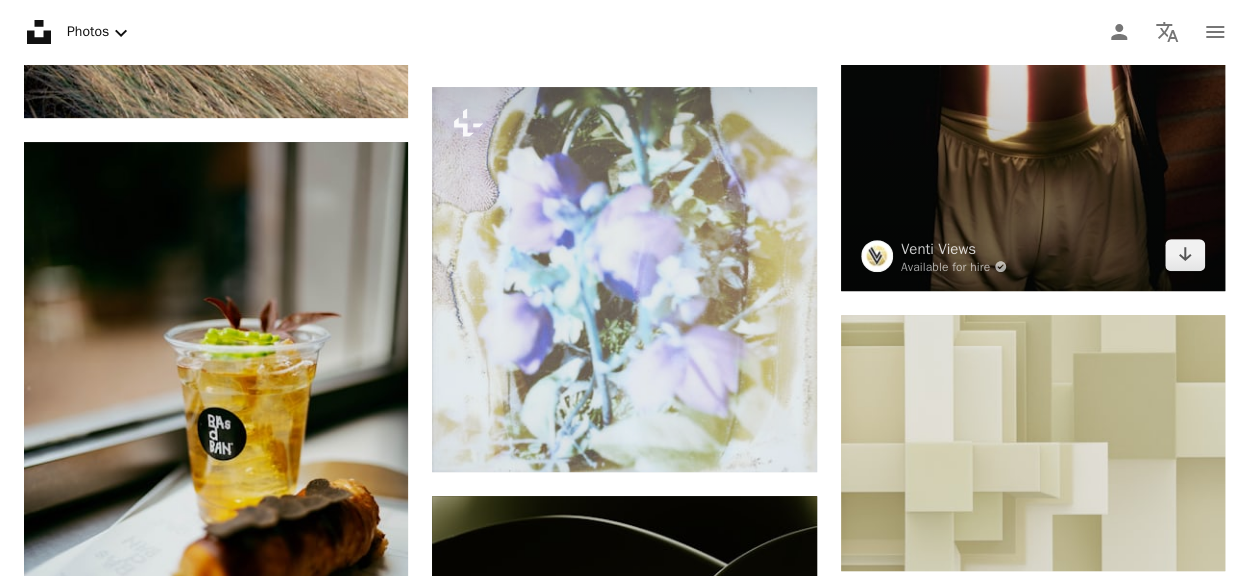scroll, scrollTop: 30300, scrollLeft: 0, axis: vertical 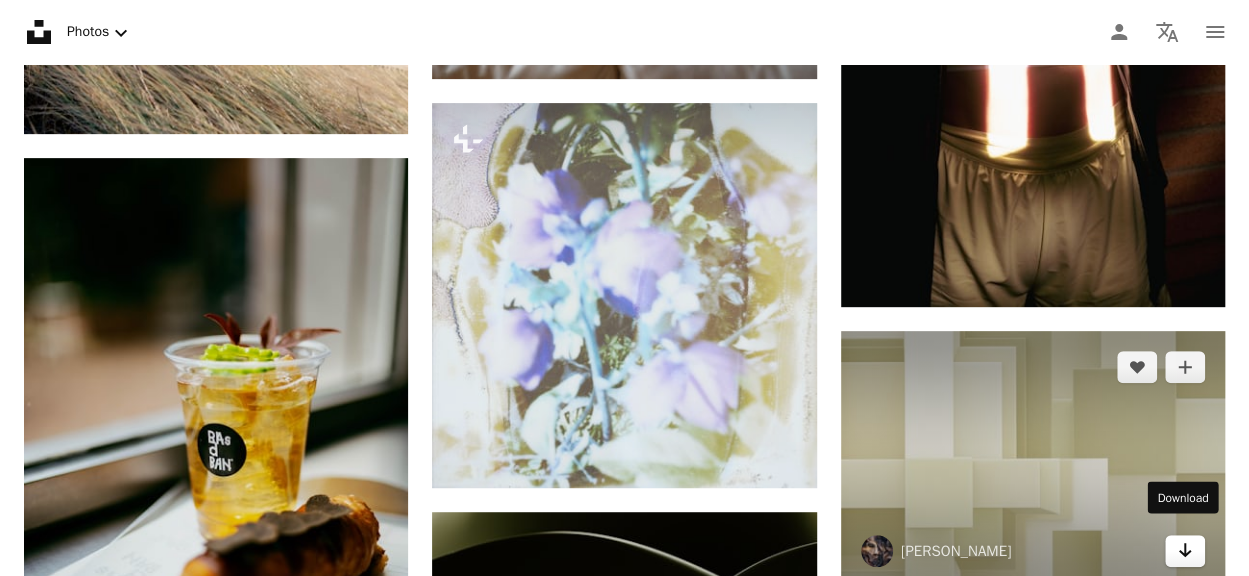 click on "Arrow pointing down" at bounding box center (1185, 551) 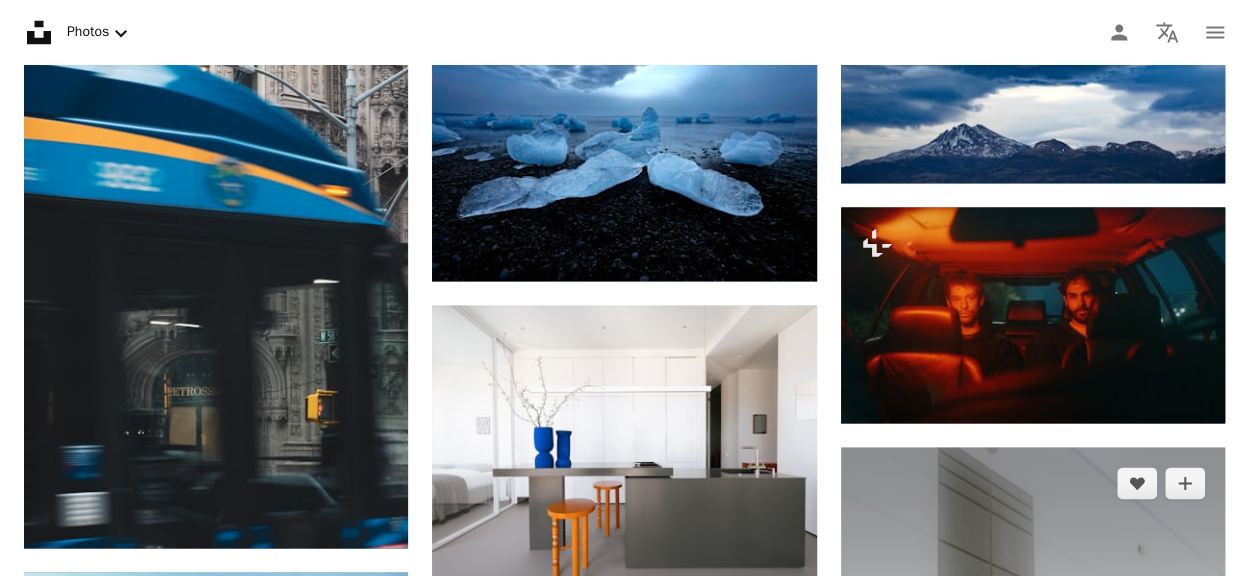 scroll, scrollTop: 42700, scrollLeft: 0, axis: vertical 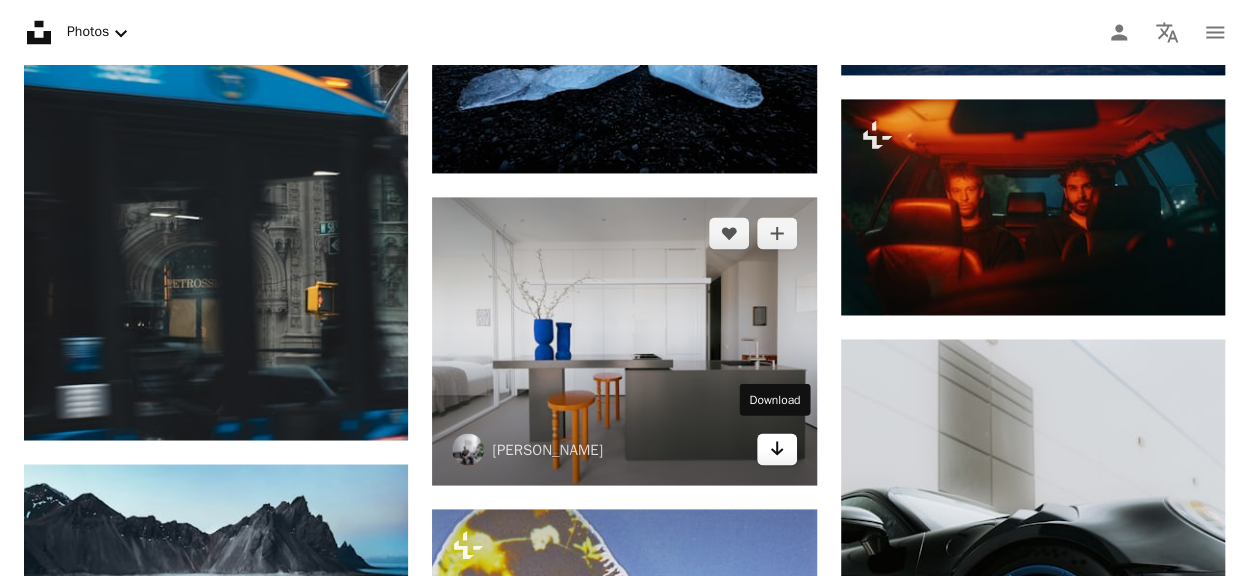 click 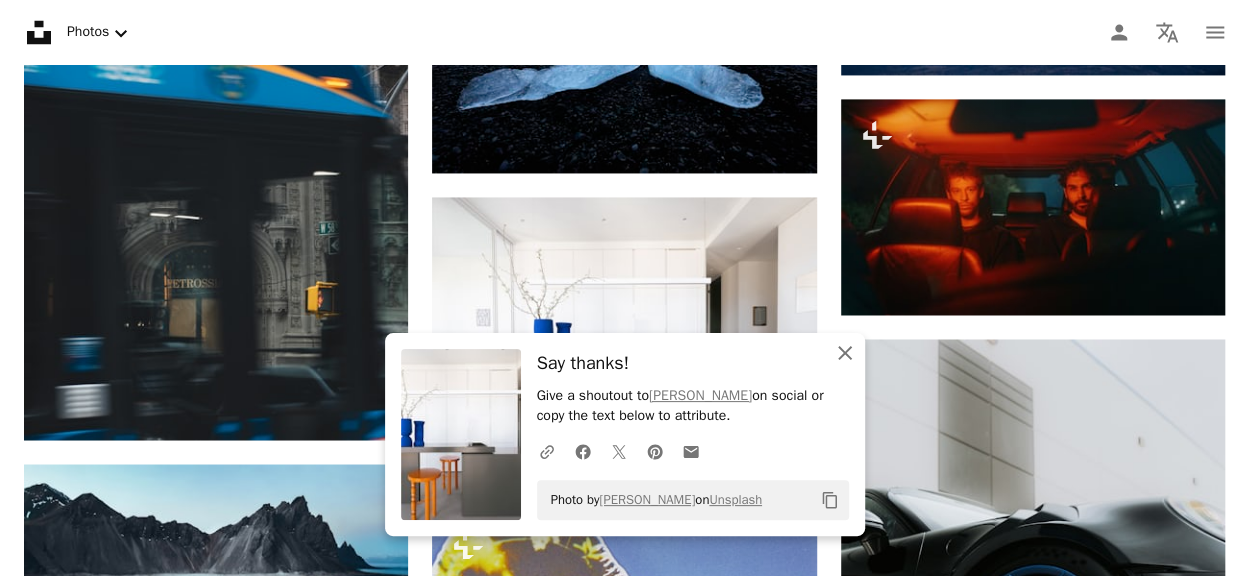 click on "An X shape Close" at bounding box center (845, 353) 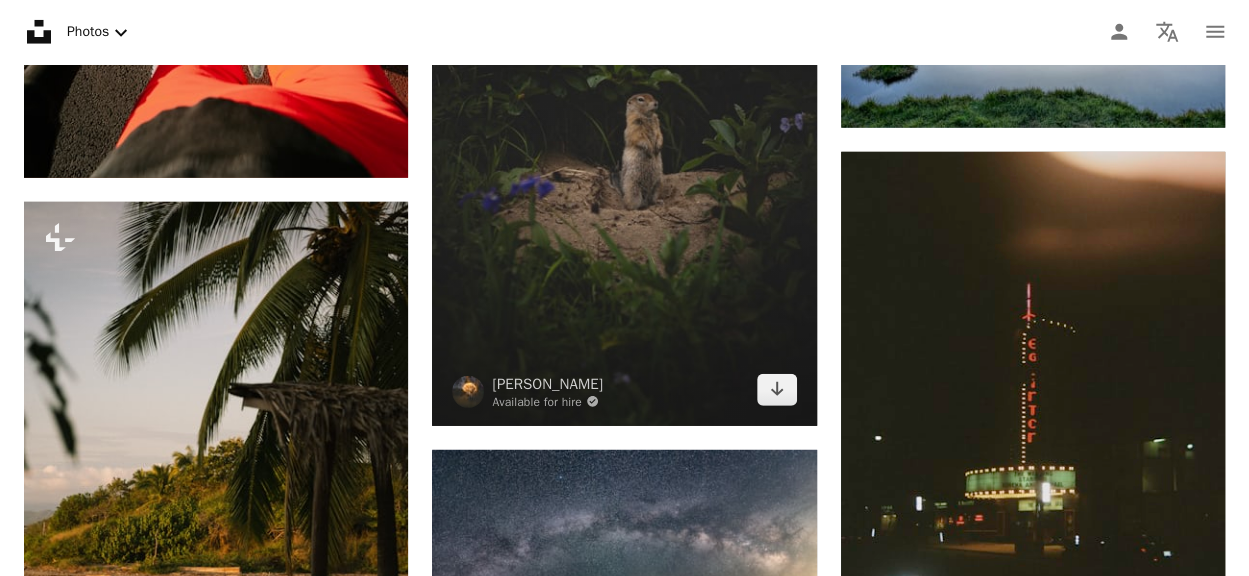 scroll, scrollTop: 51400, scrollLeft: 0, axis: vertical 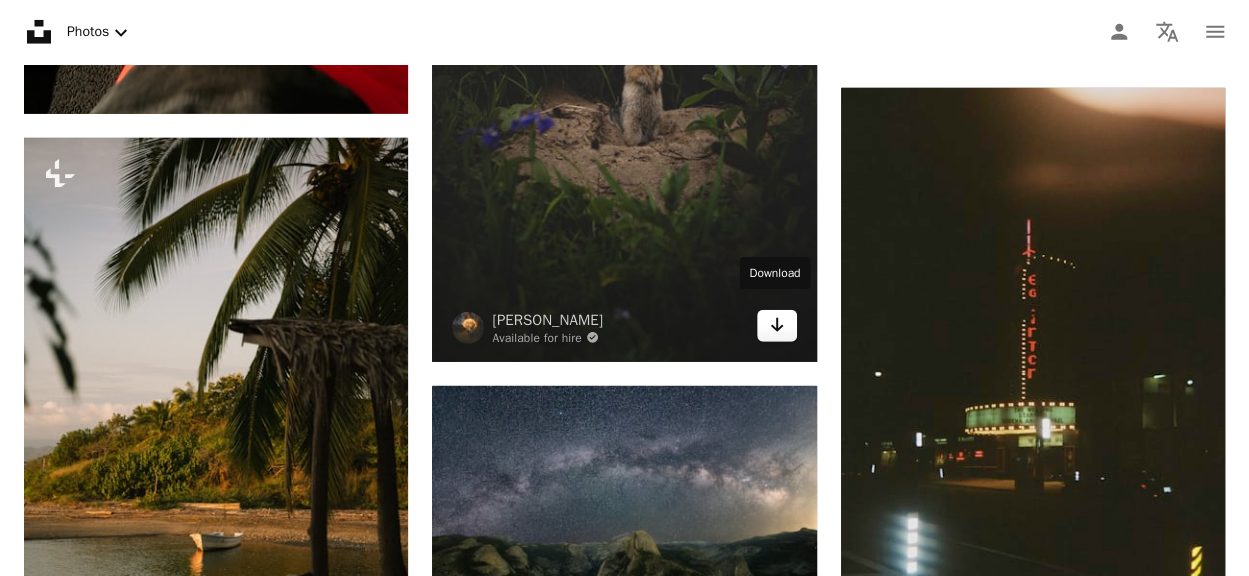 click on "Arrow pointing down" 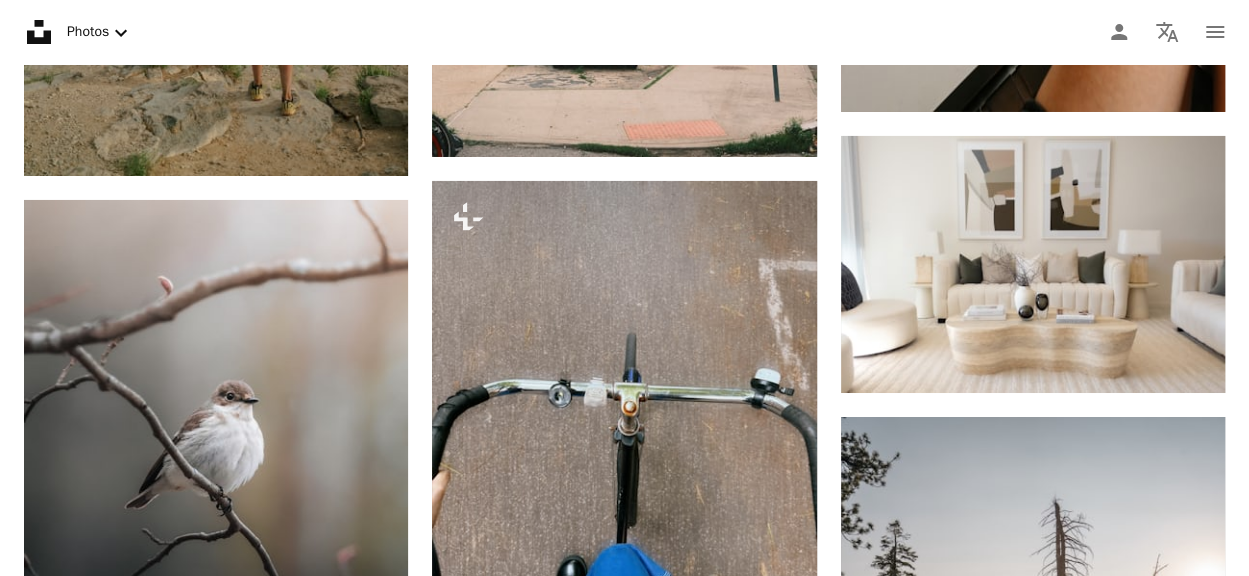 scroll, scrollTop: 55800, scrollLeft: 0, axis: vertical 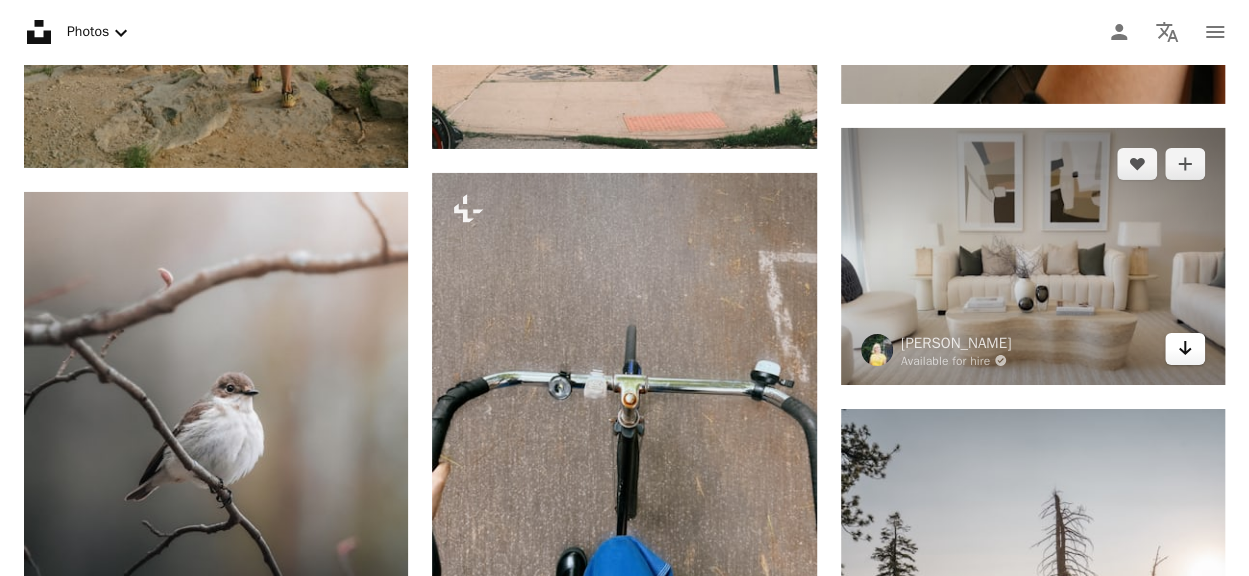 click on "Arrow pointing down" at bounding box center (1185, 349) 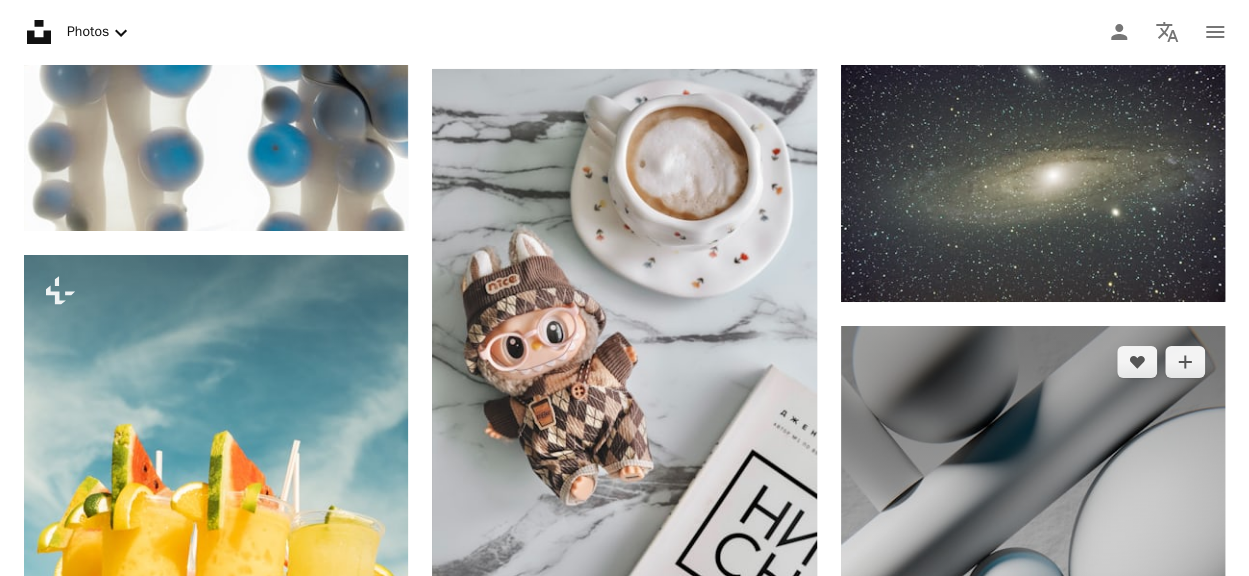 scroll, scrollTop: 59700, scrollLeft: 0, axis: vertical 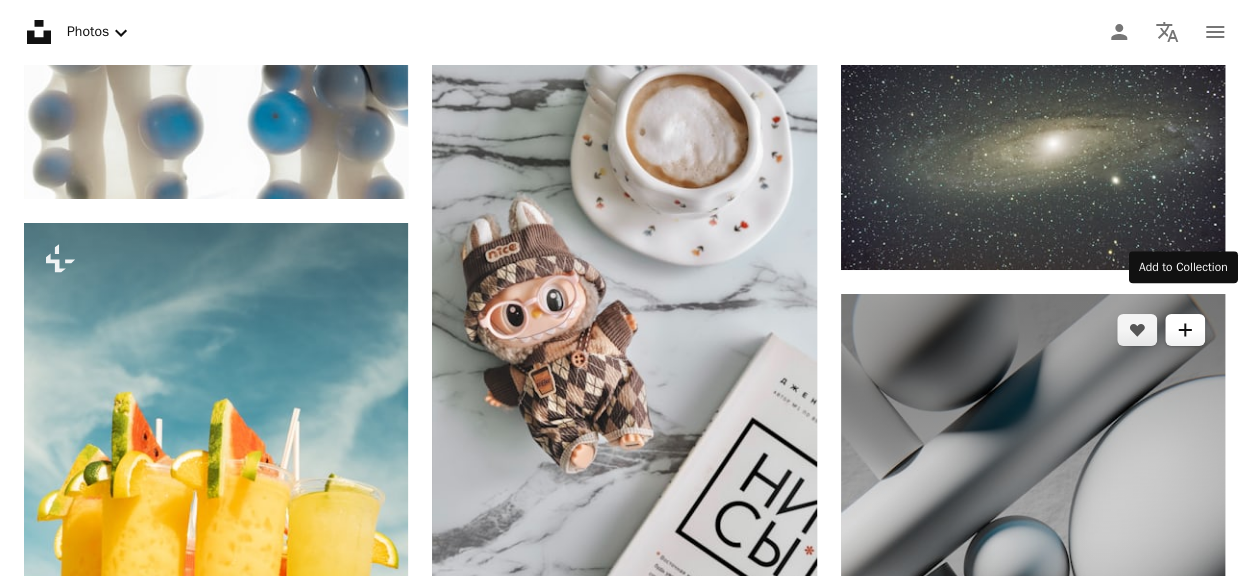 click 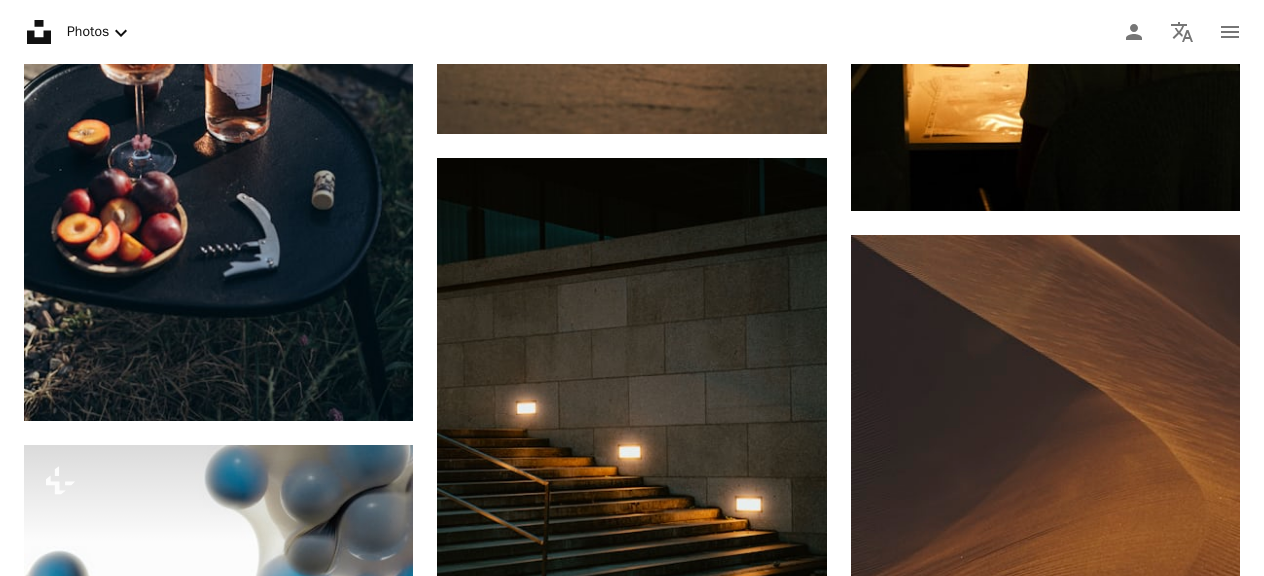 click on "An X shape Join Unsplash Already have an account?  Login First name Last name Email Username  (only letters, numbers and underscores) Password  (min. 8 char) Join By joining, you agree to the  Terms  and  Privacy Policy ." at bounding box center (632, 5677) 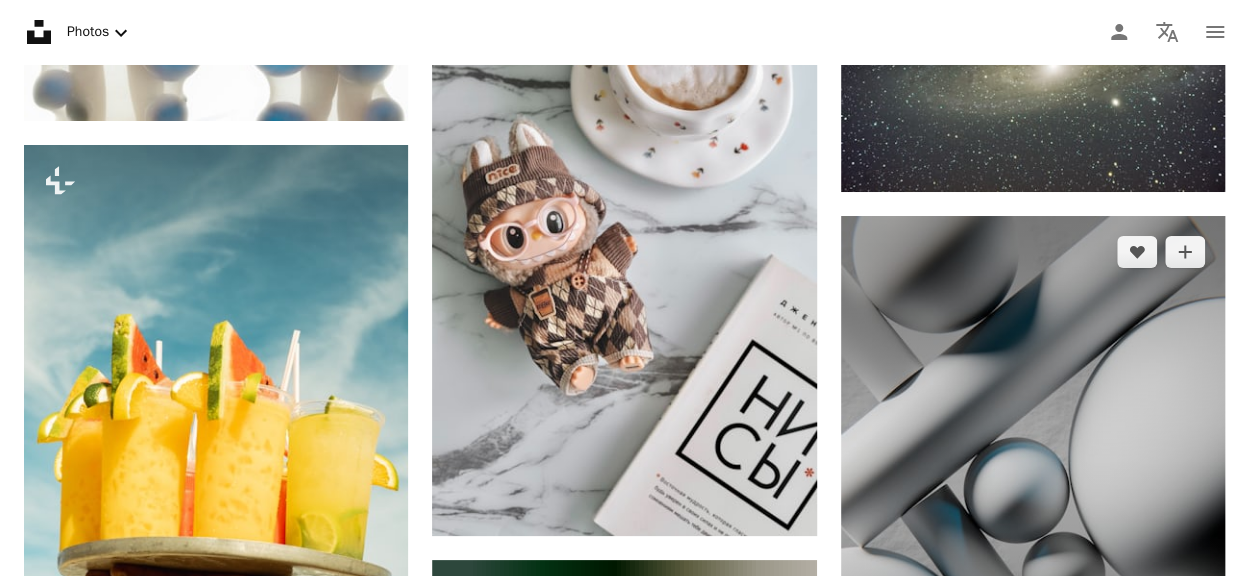 scroll, scrollTop: 60000, scrollLeft: 0, axis: vertical 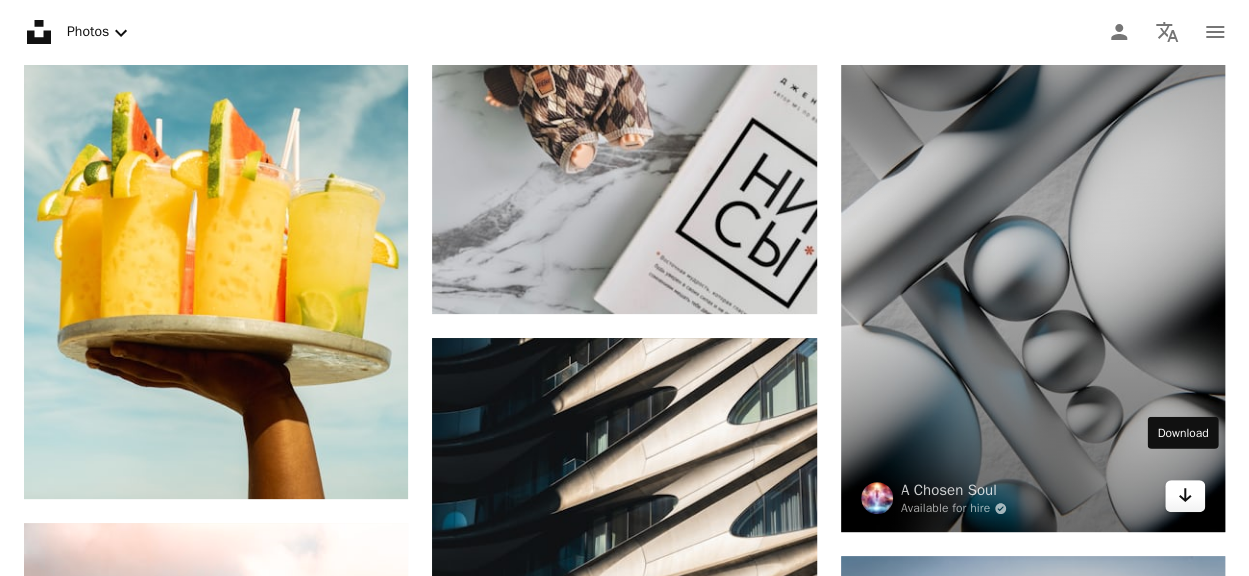 click on "Arrow pointing down" at bounding box center [1185, 496] 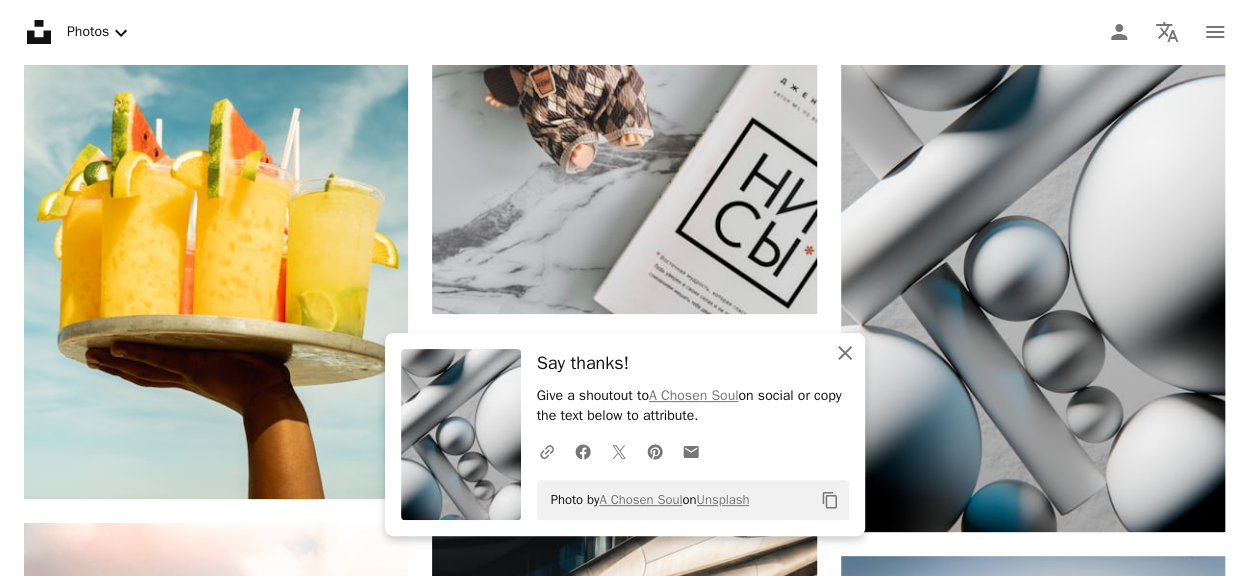 click on "An X shape" 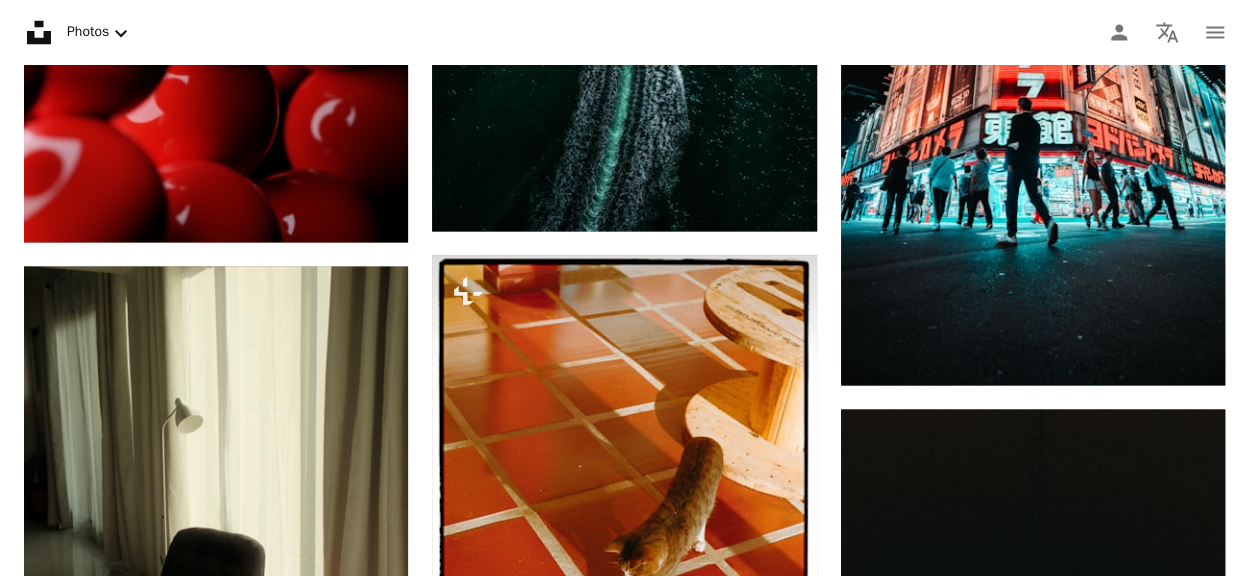 scroll, scrollTop: 65400, scrollLeft: 0, axis: vertical 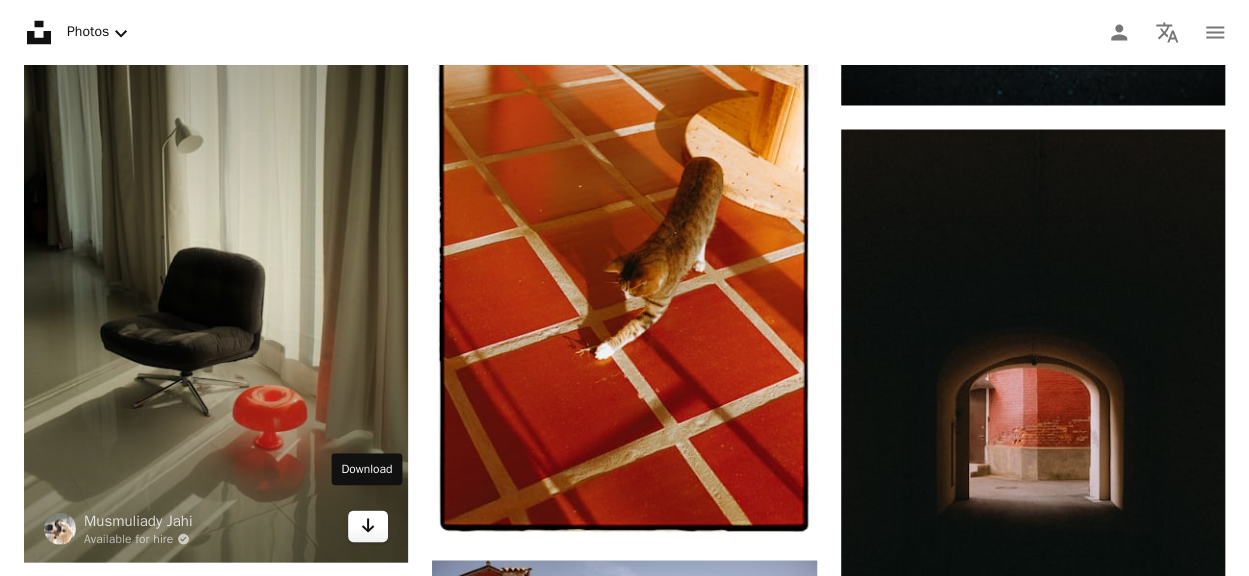 click 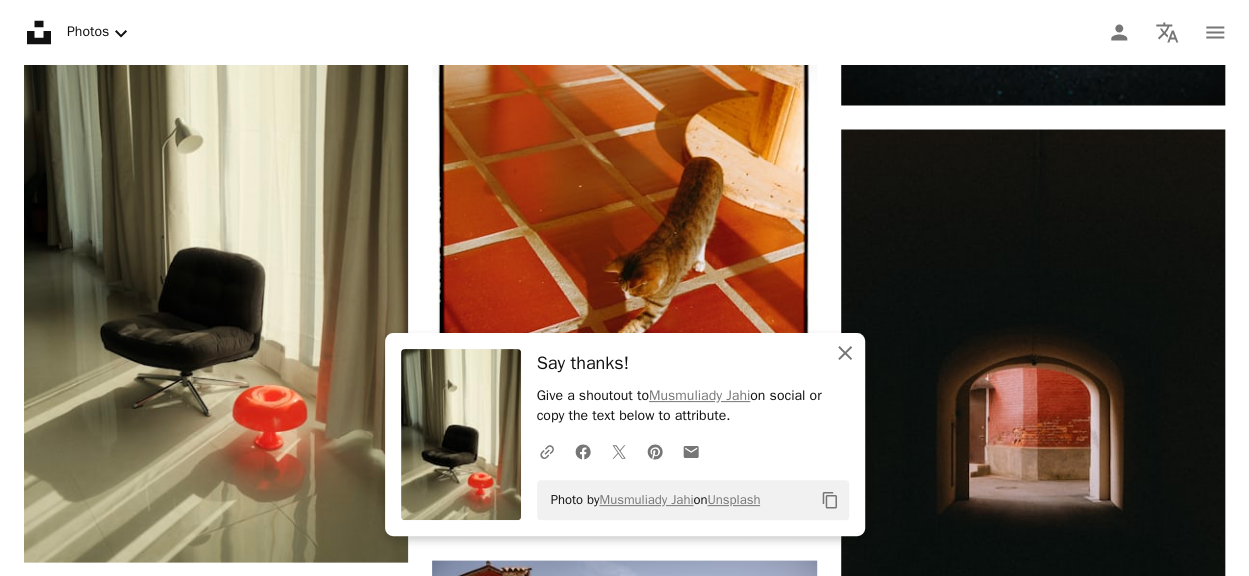 click on "An X shape" 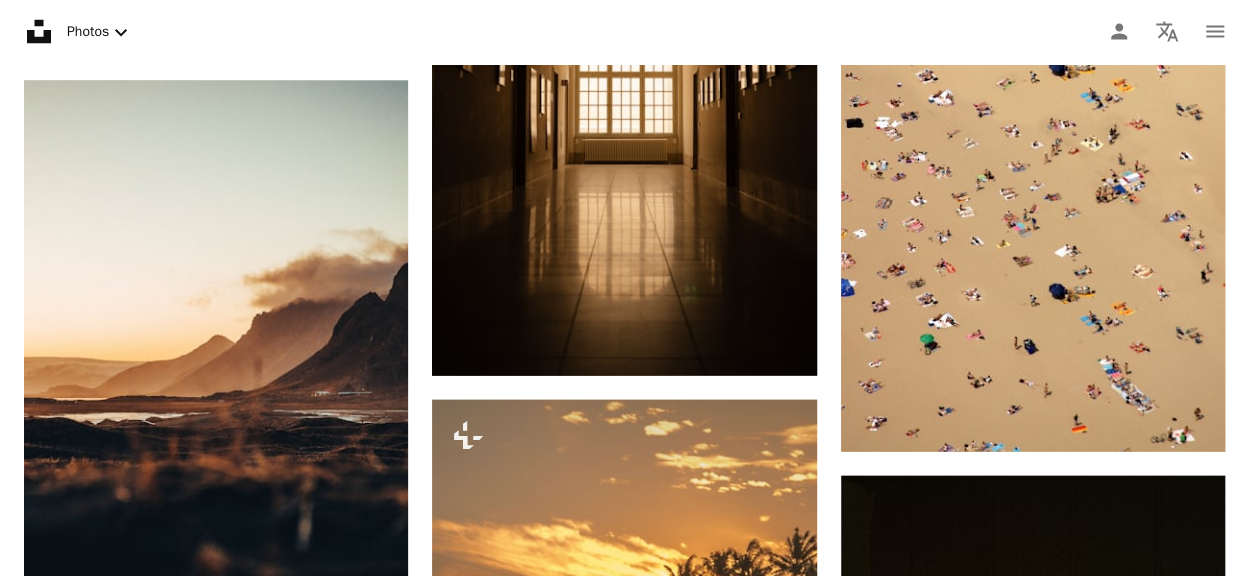 scroll, scrollTop: 58100, scrollLeft: 0, axis: vertical 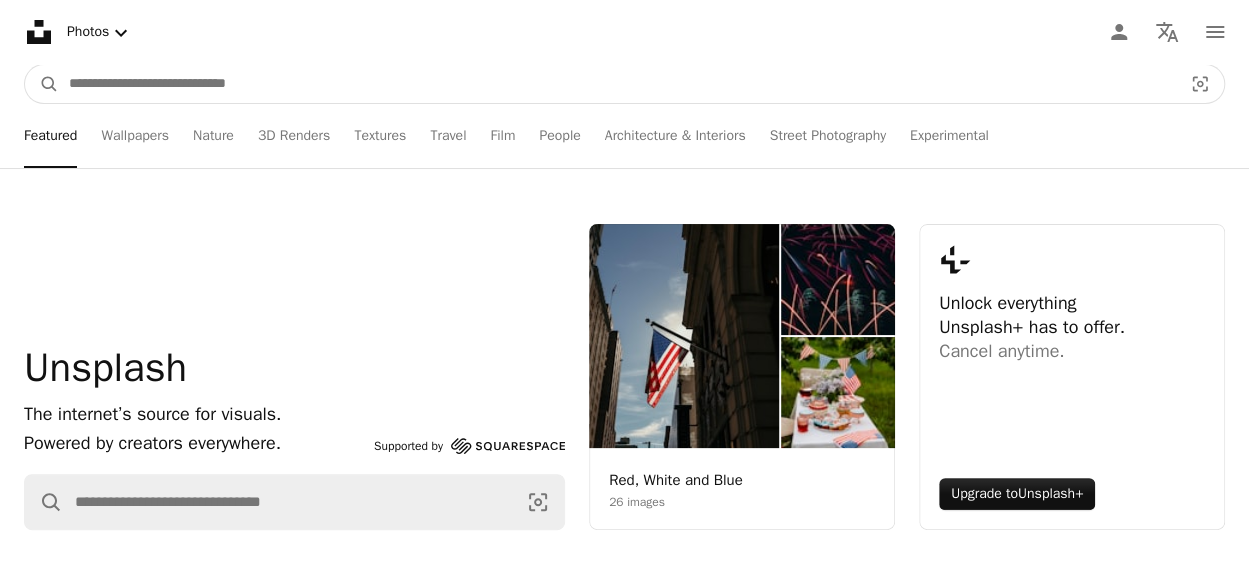 click at bounding box center (617, 84) 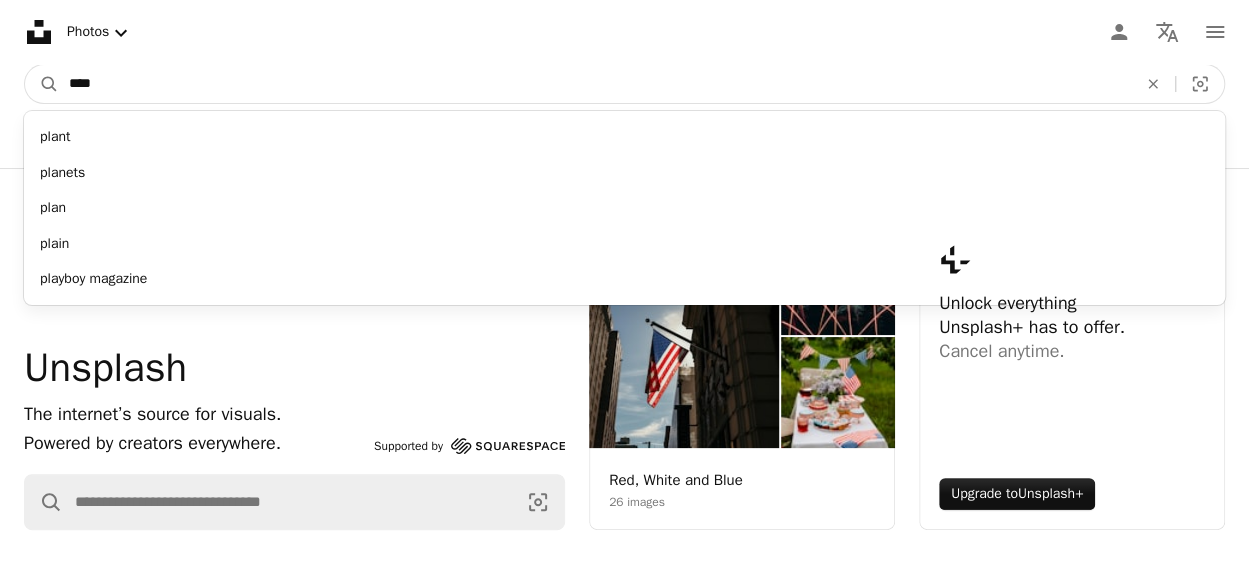 type on "****" 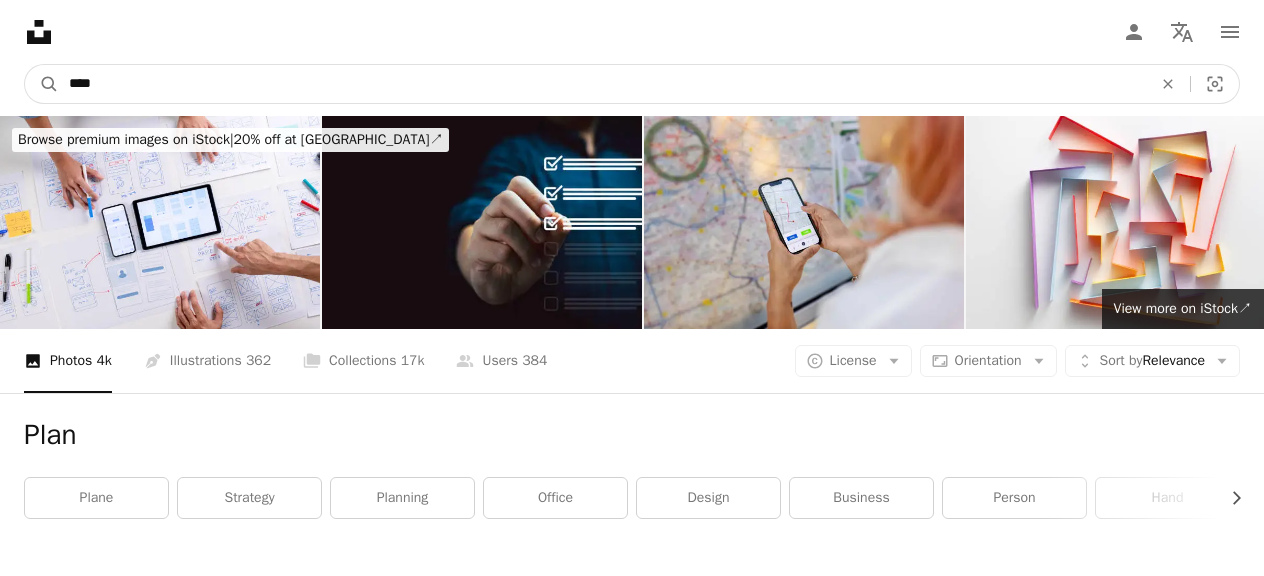 click on "****" at bounding box center (602, 84) 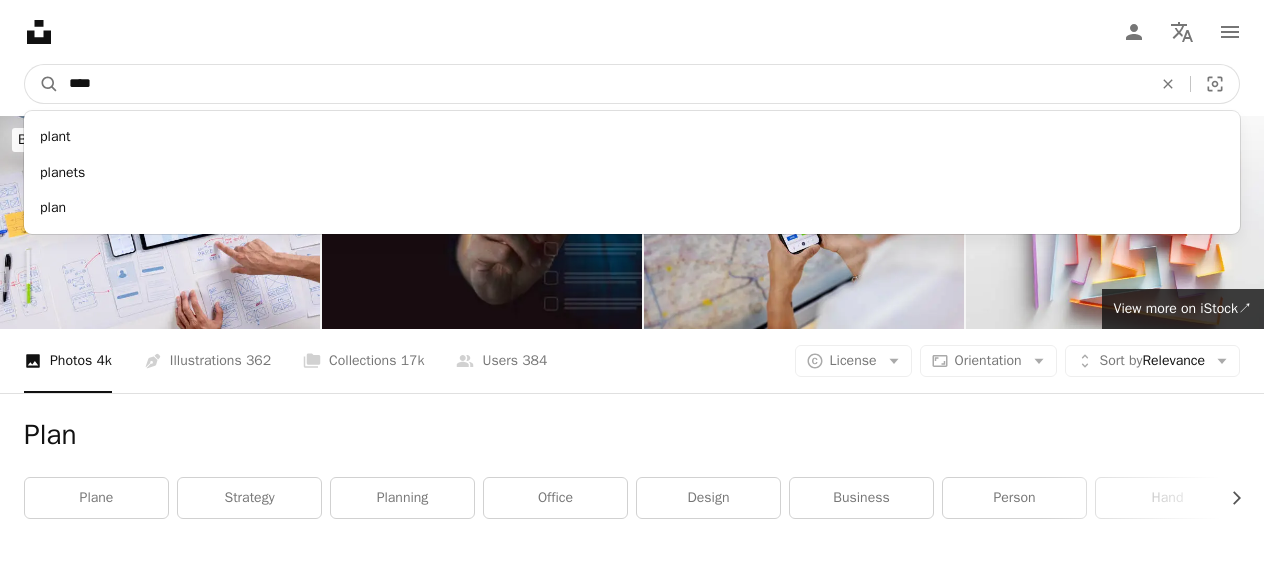 type on "*****" 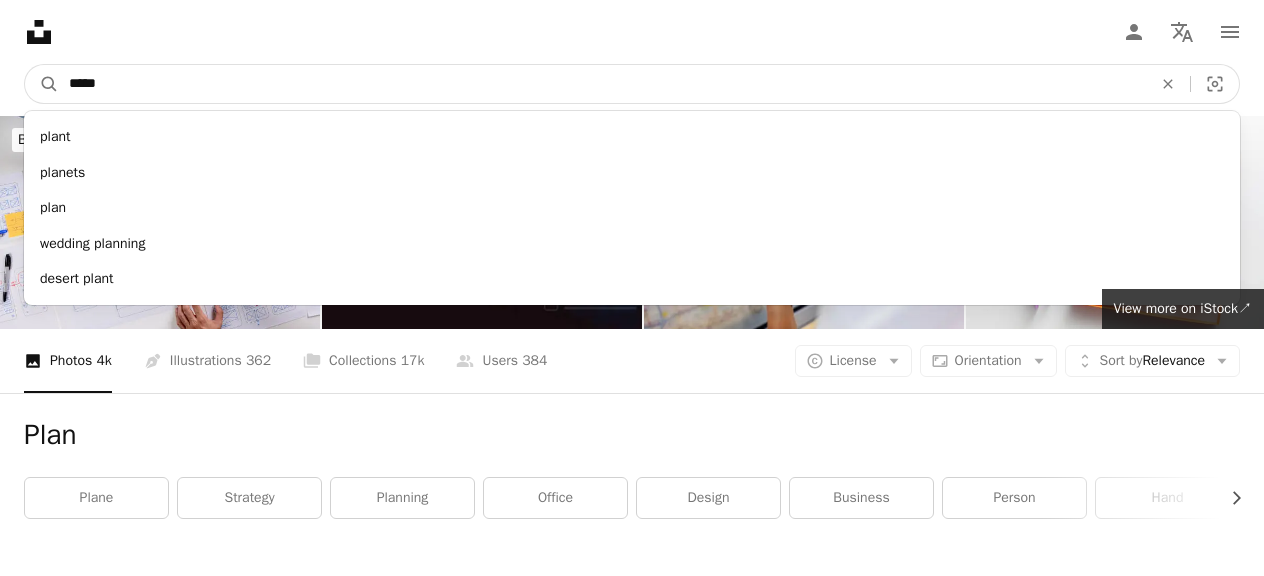 click on "A magnifying glass" at bounding box center [42, 84] 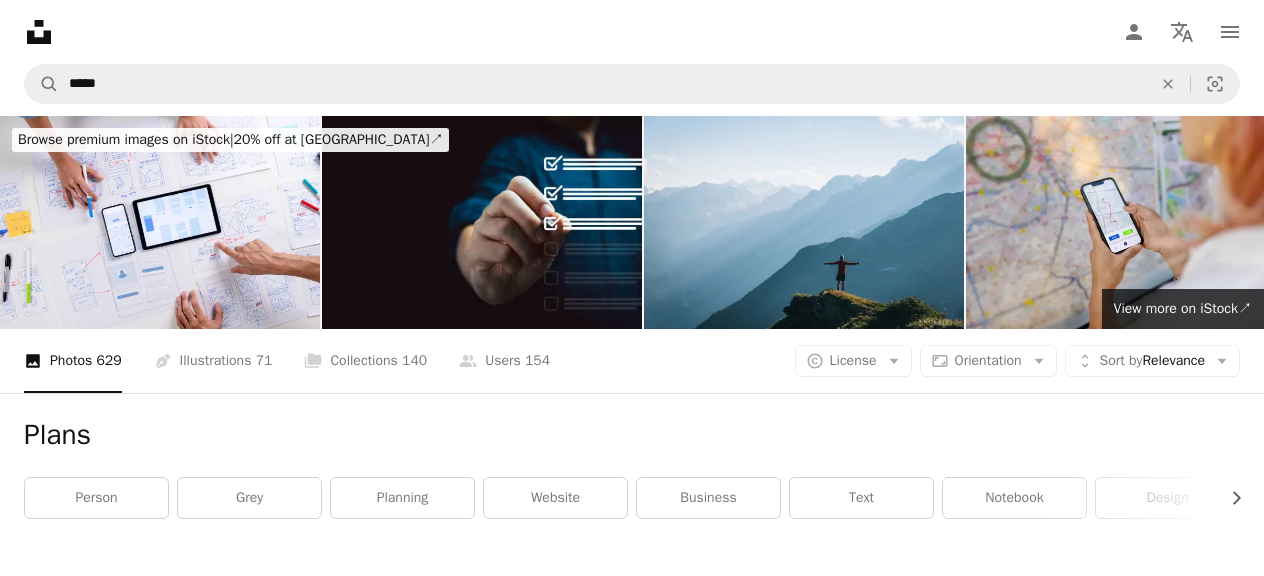 click on "A photo Photos   629" at bounding box center (73, 361) 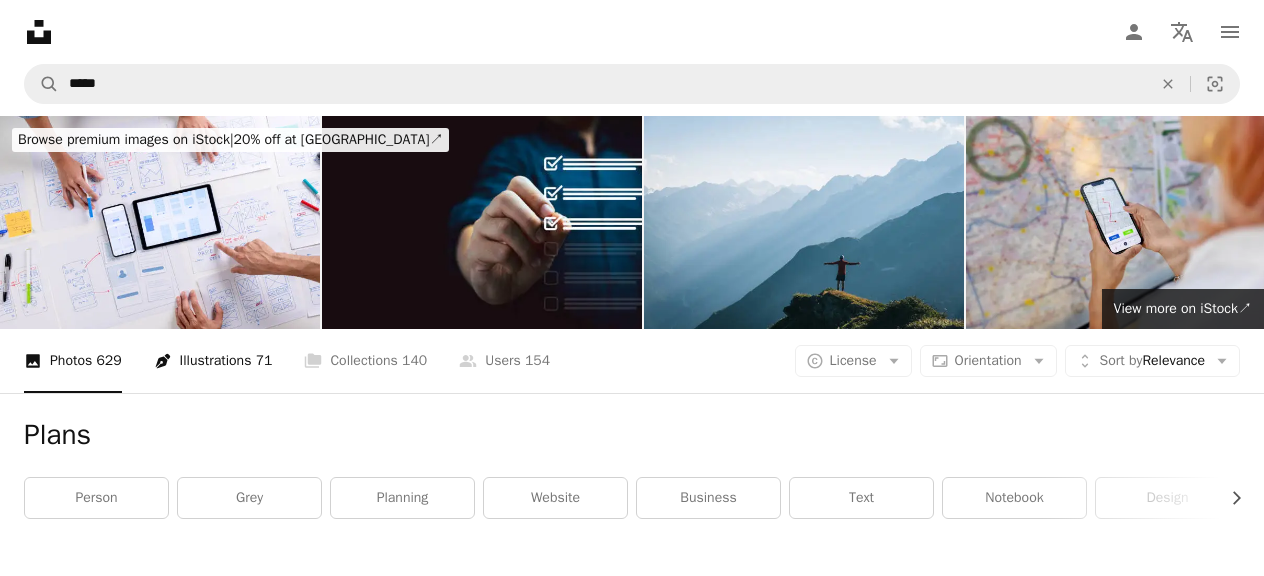 click on "Pen Tool Illustrations   71" at bounding box center (213, 361) 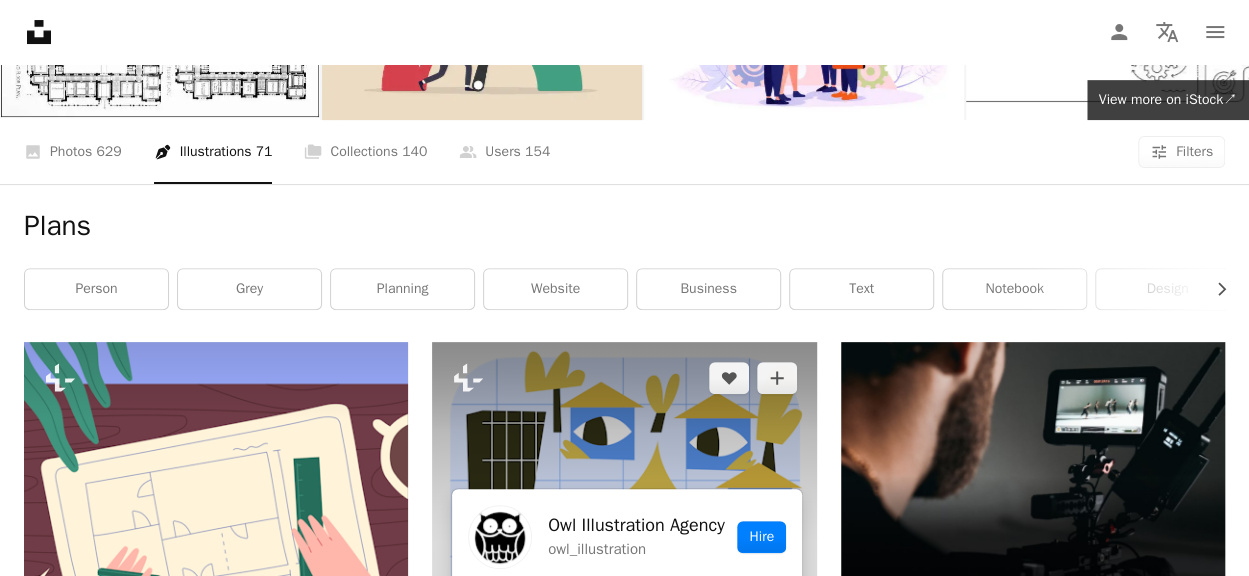 scroll, scrollTop: 200, scrollLeft: 0, axis: vertical 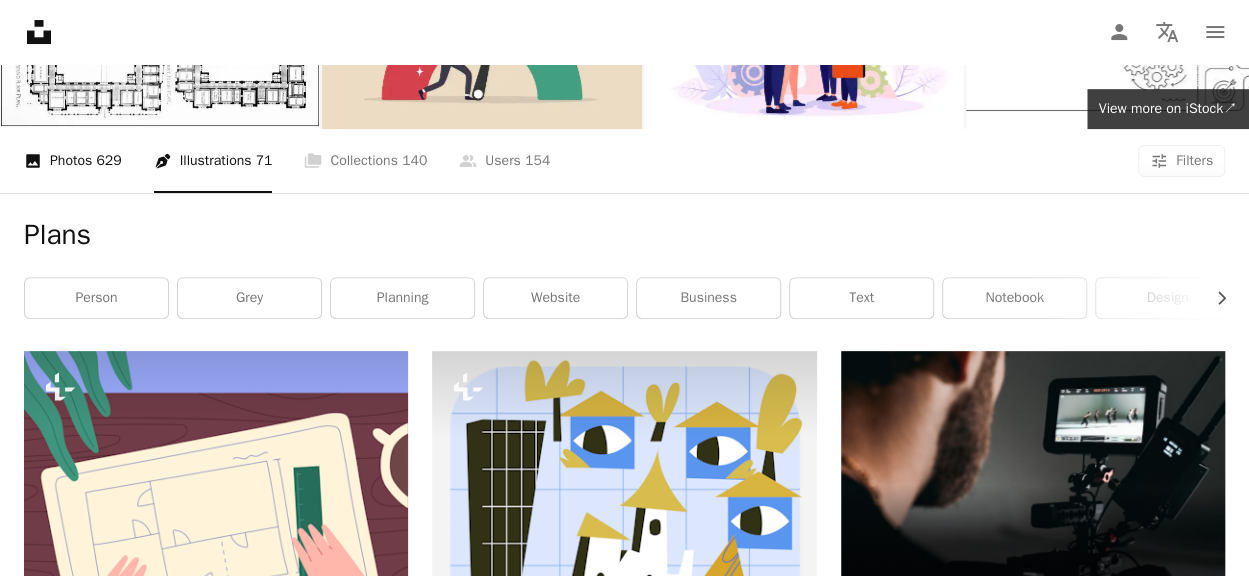 click on "A photo Photos   629" at bounding box center (73, 161) 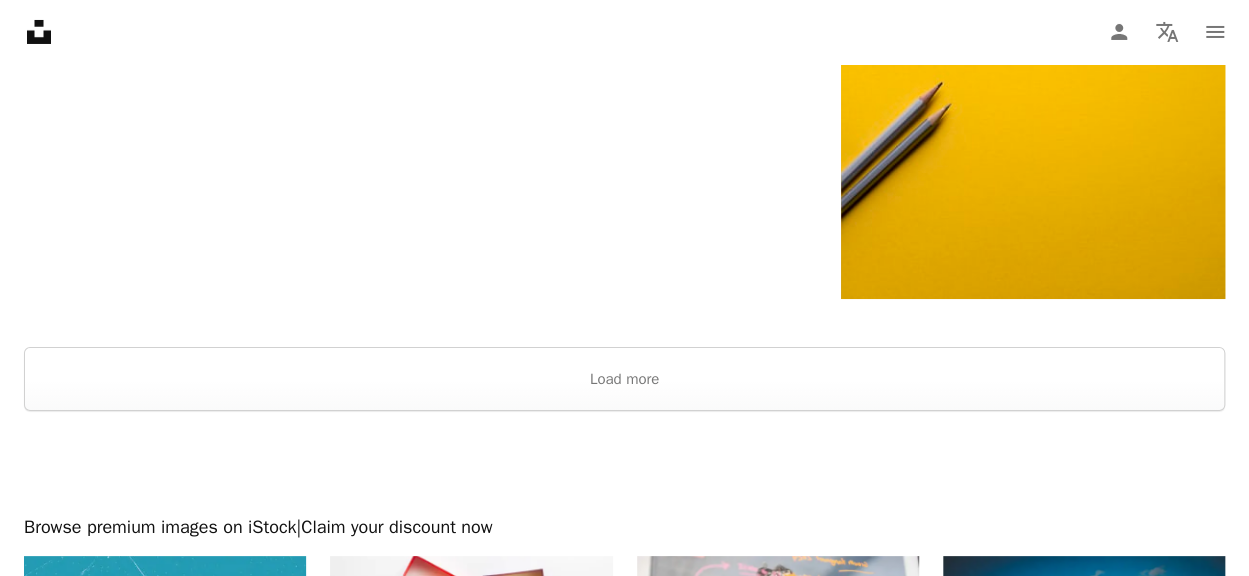 scroll, scrollTop: 3600, scrollLeft: 0, axis: vertical 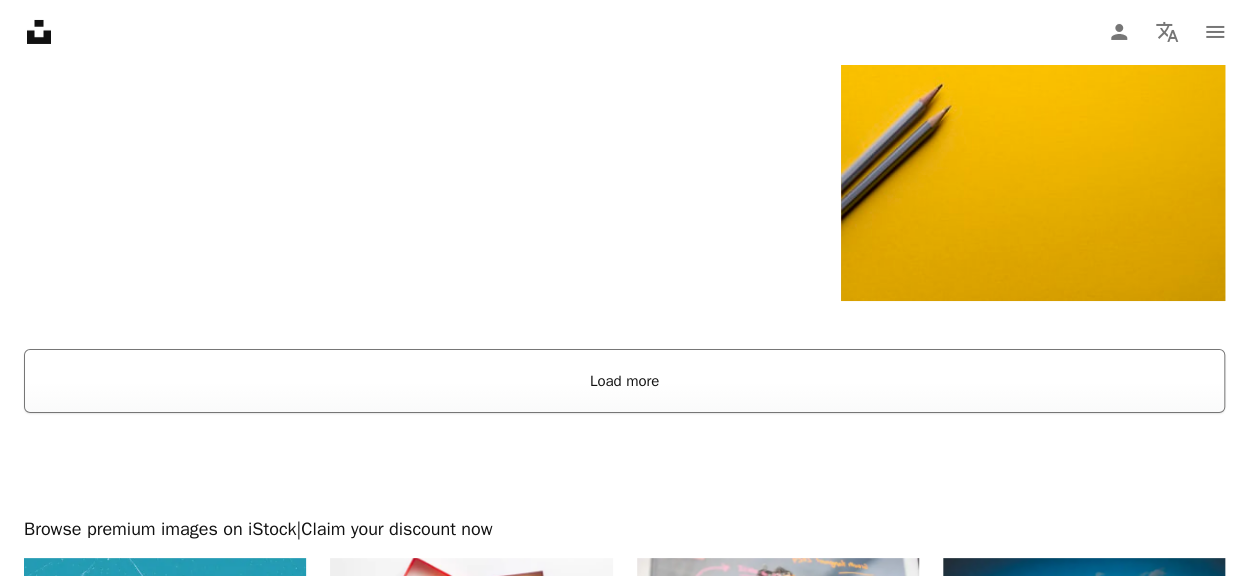 click on "Load more" at bounding box center (624, 381) 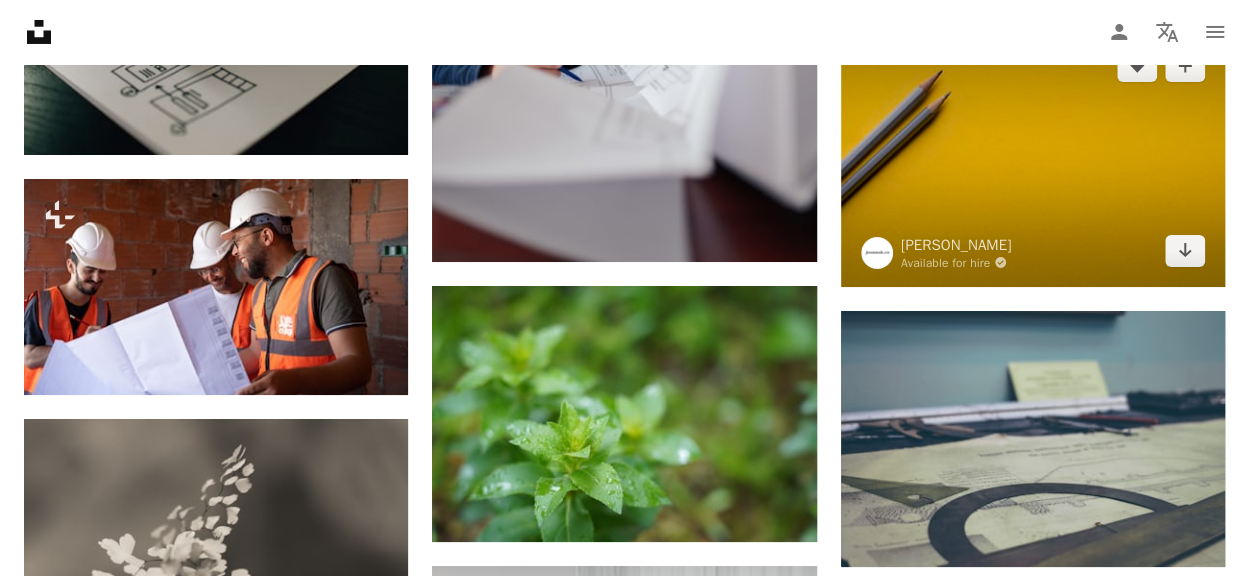 scroll, scrollTop: 3400, scrollLeft: 0, axis: vertical 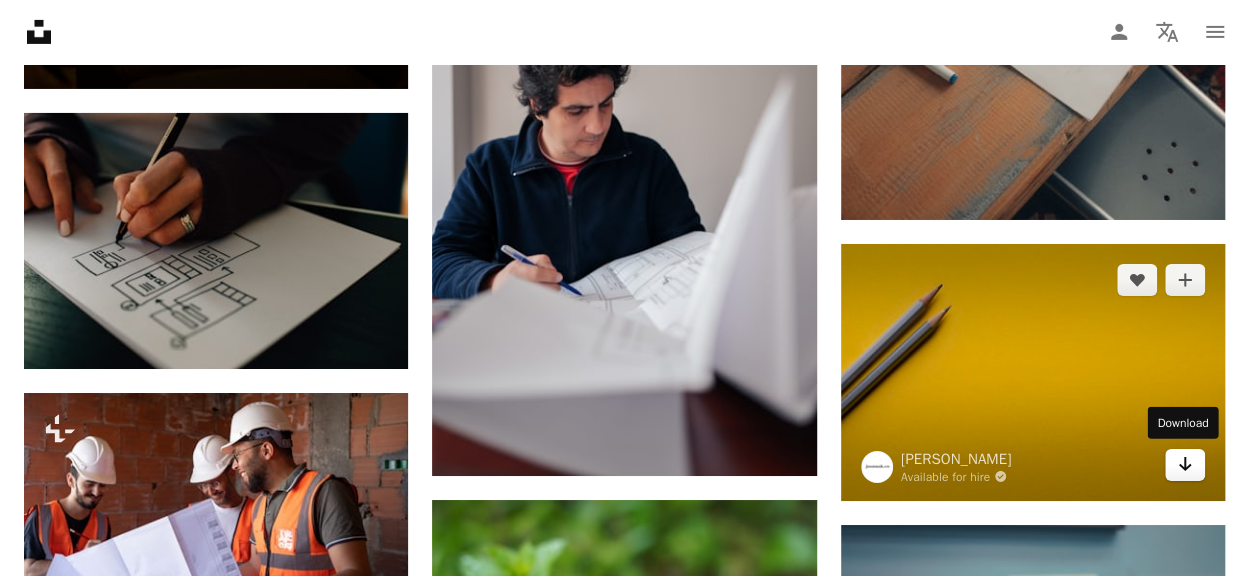 click on "Arrow pointing down" 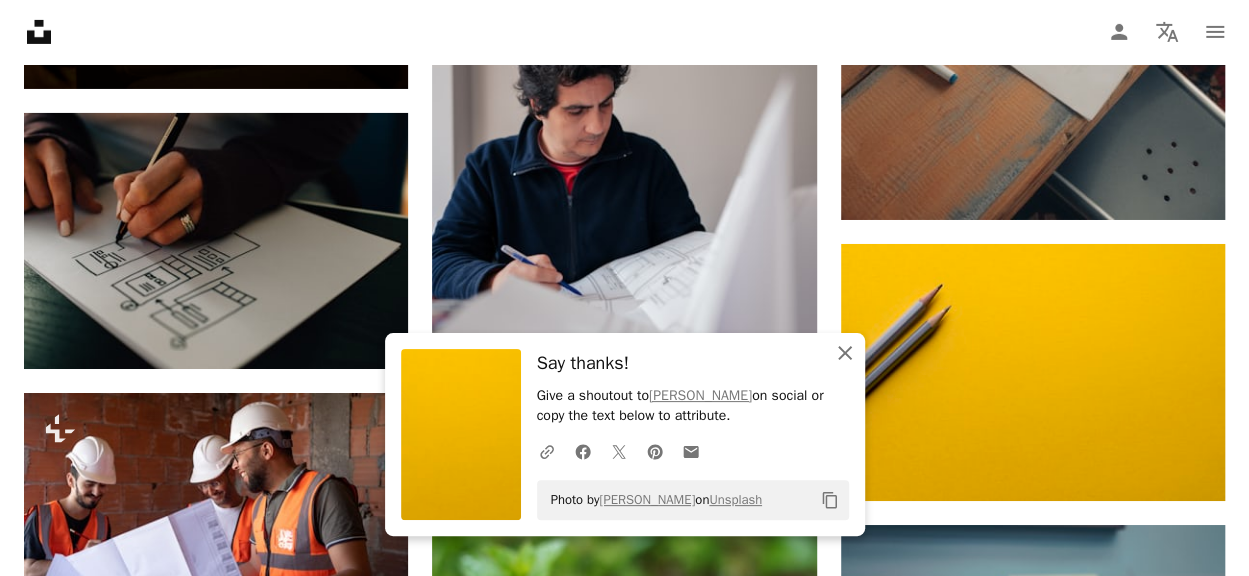 click on "An X shape" 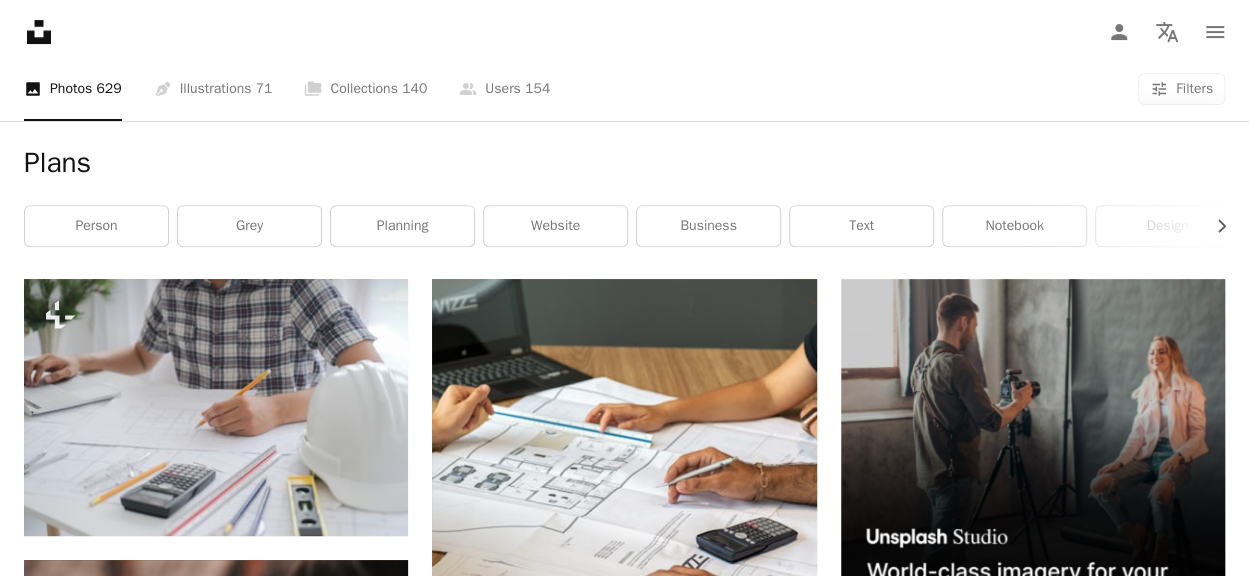 scroll, scrollTop: 0, scrollLeft: 0, axis: both 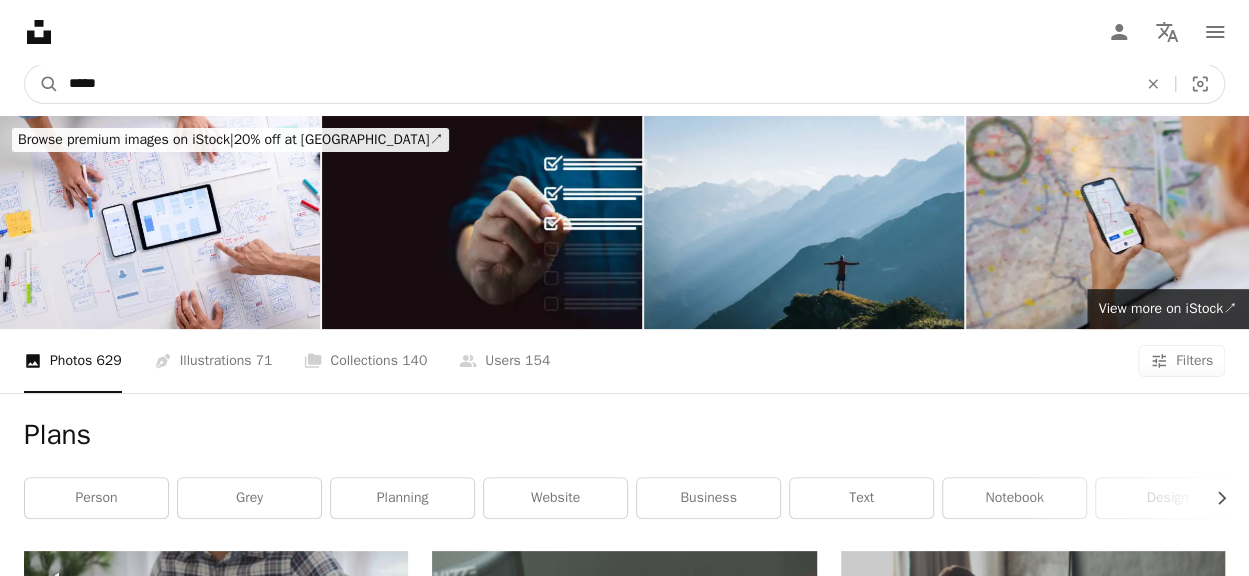 click on "*****" at bounding box center [595, 84] 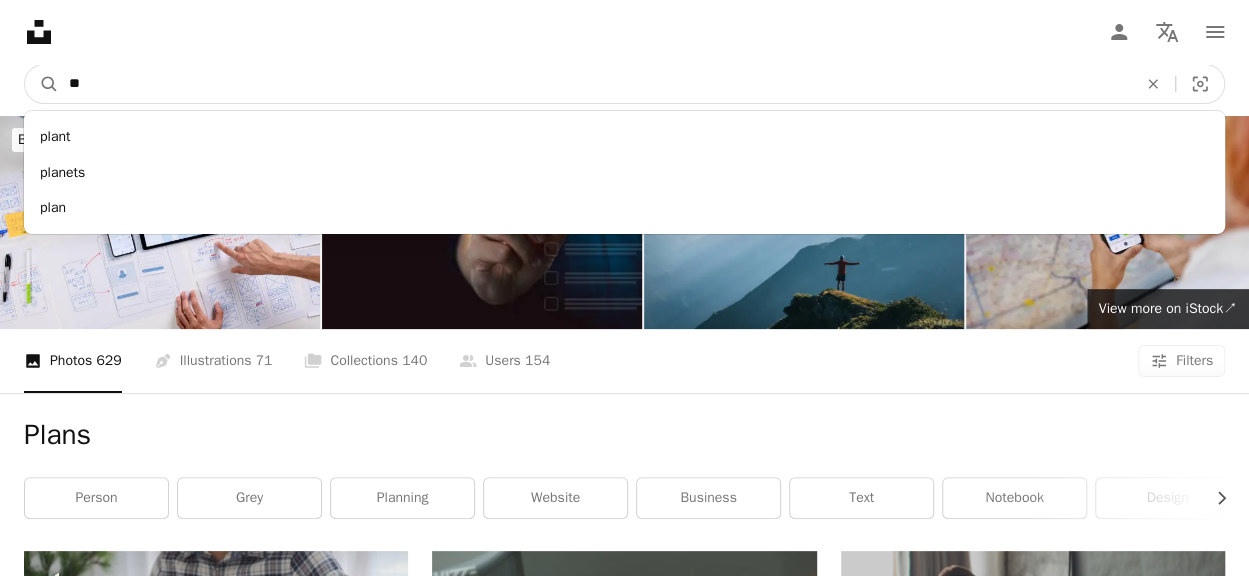 type on "*" 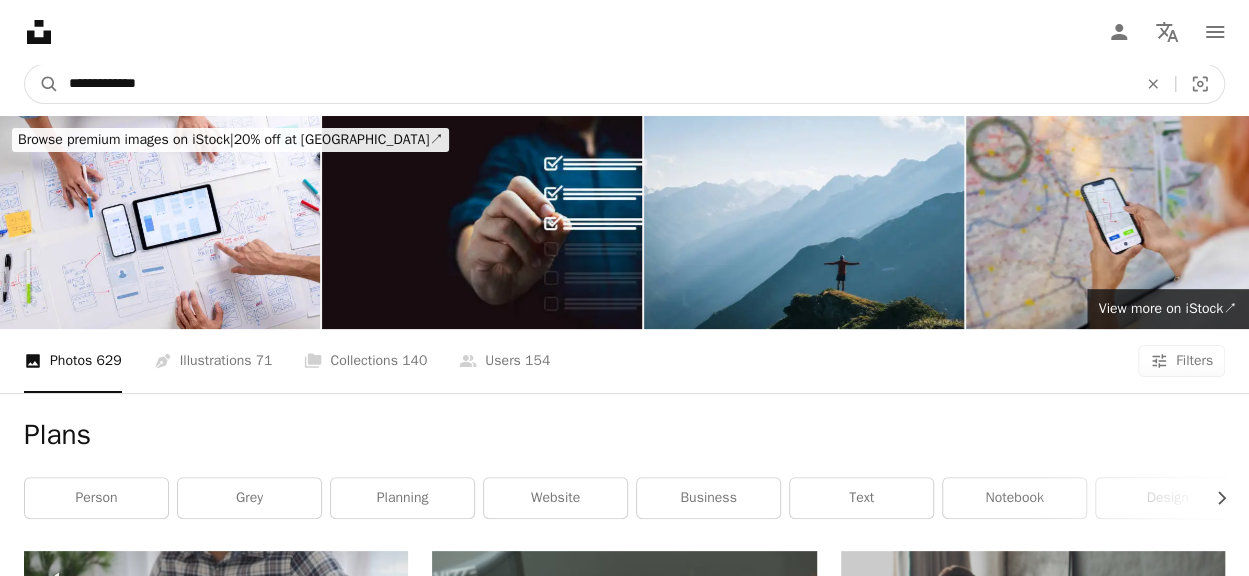 type on "**********" 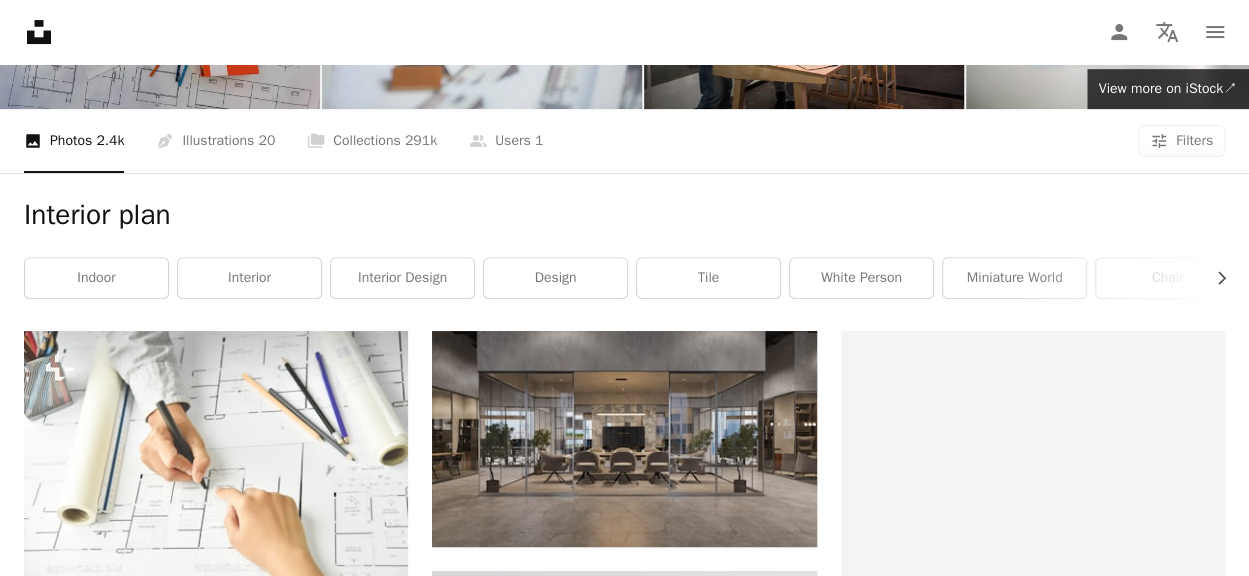 scroll, scrollTop: 400, scrollLeft: 0, axis: vertical 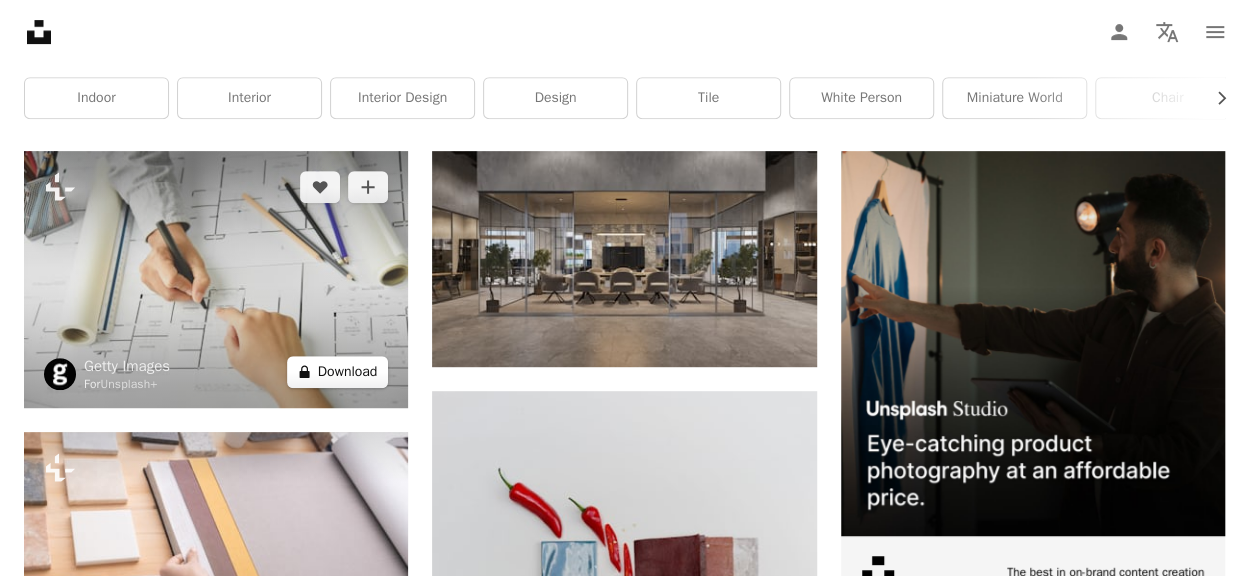 click on "A lock Download" at bounding box center [338, 372] 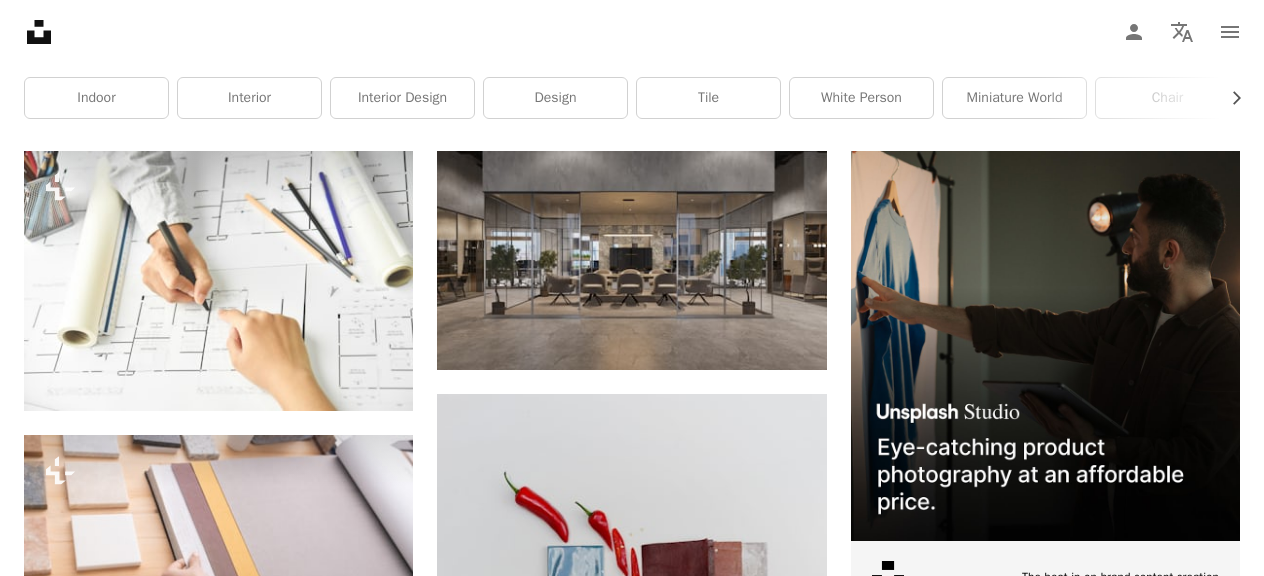 click on "An X shape Premium, ready to use images. Get unlimited access. A plus sign Members-only content added monthly A plus sign Unlimited royalty-free downloads A plus sign Illustrations  New A plus sign Enhanced legal protections yearly 66%  off monthly $12   $4 USD per month * Get  Unsplash+ * When paid annually, billed upfront  $48 Taxes where applicable. Renews automatically. Cancel anytime." at bounding box center [632, 4431] 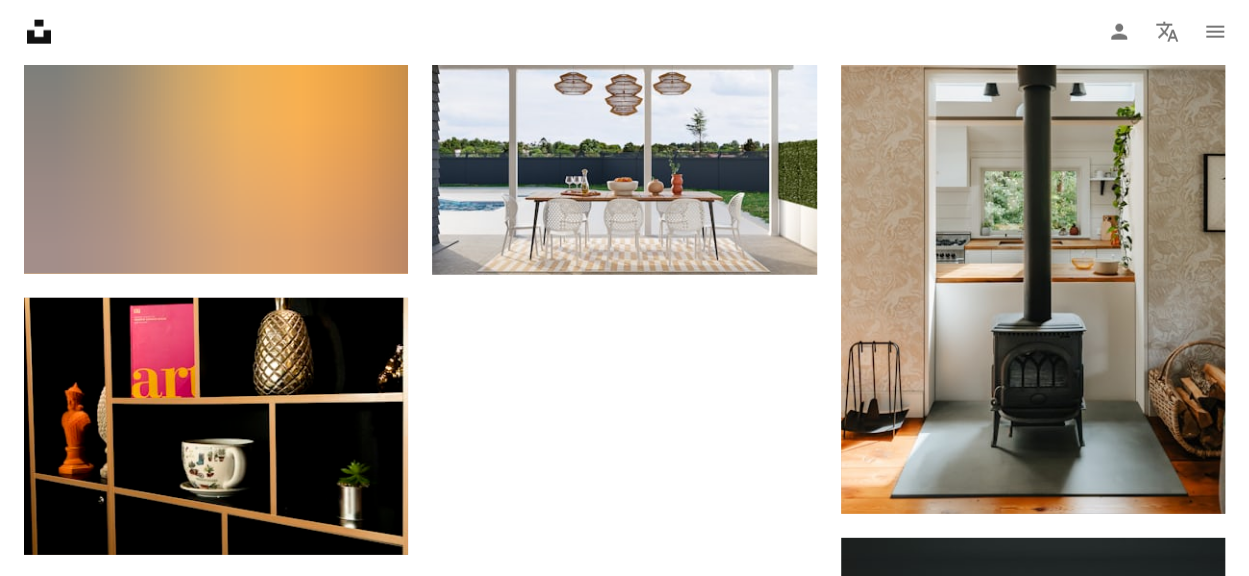 scroll, scrollTop: 2300, scrollLeft: 0, axis: vertical 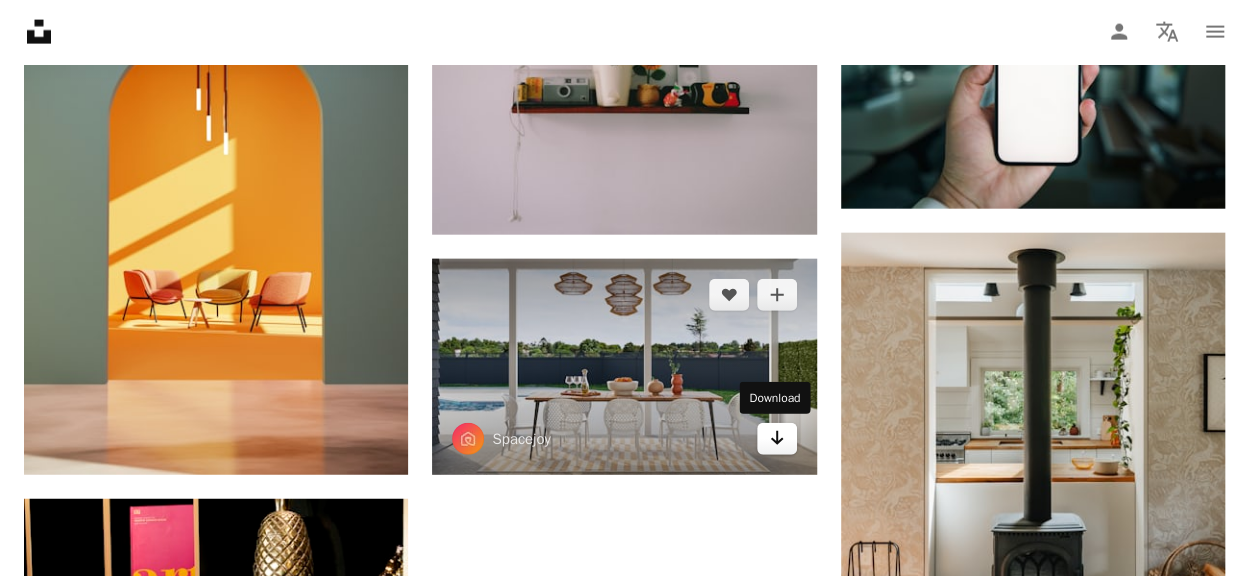 click on "Arrow pointing down" at bounding box center (777, 439) 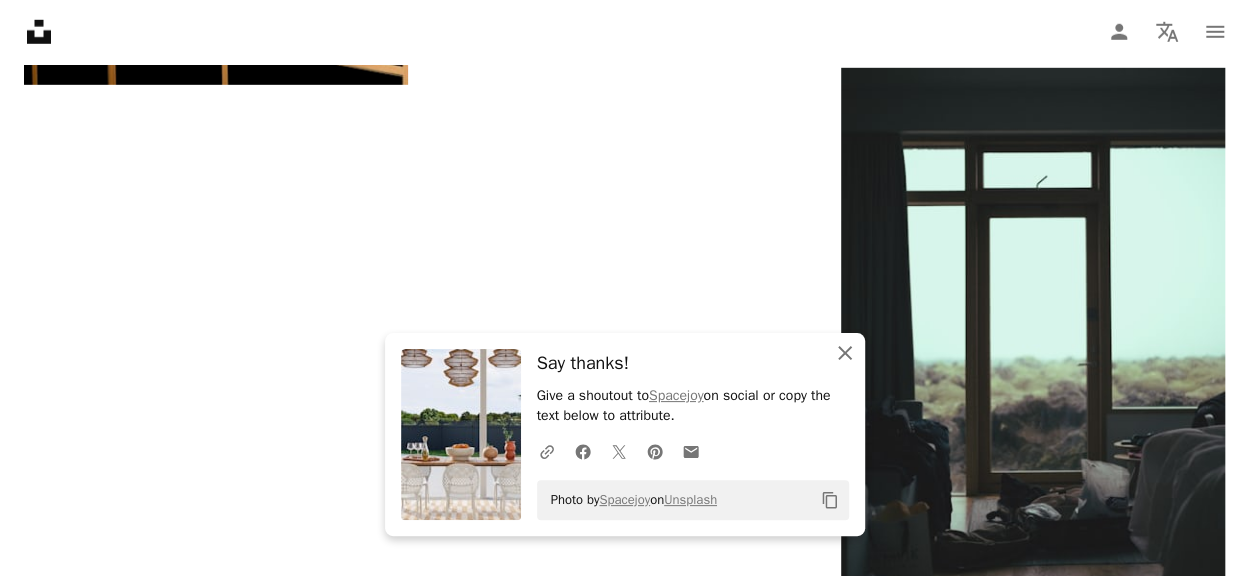 scroll, scrollTop: 3000, scrollLeft: 0, axis: vertical 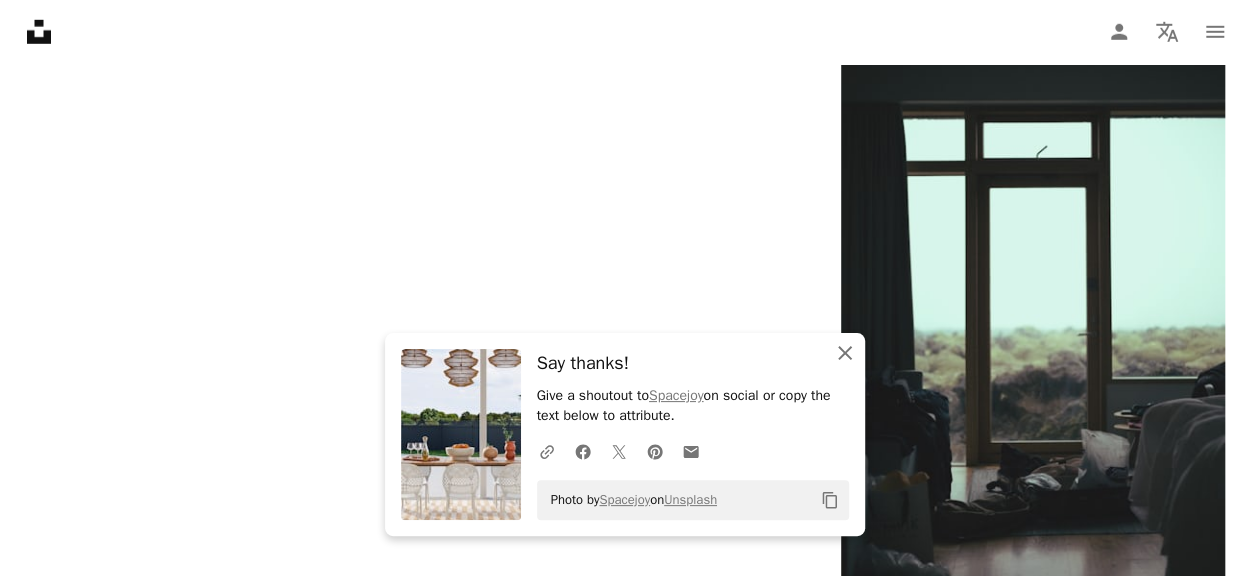 click on "An X shape" 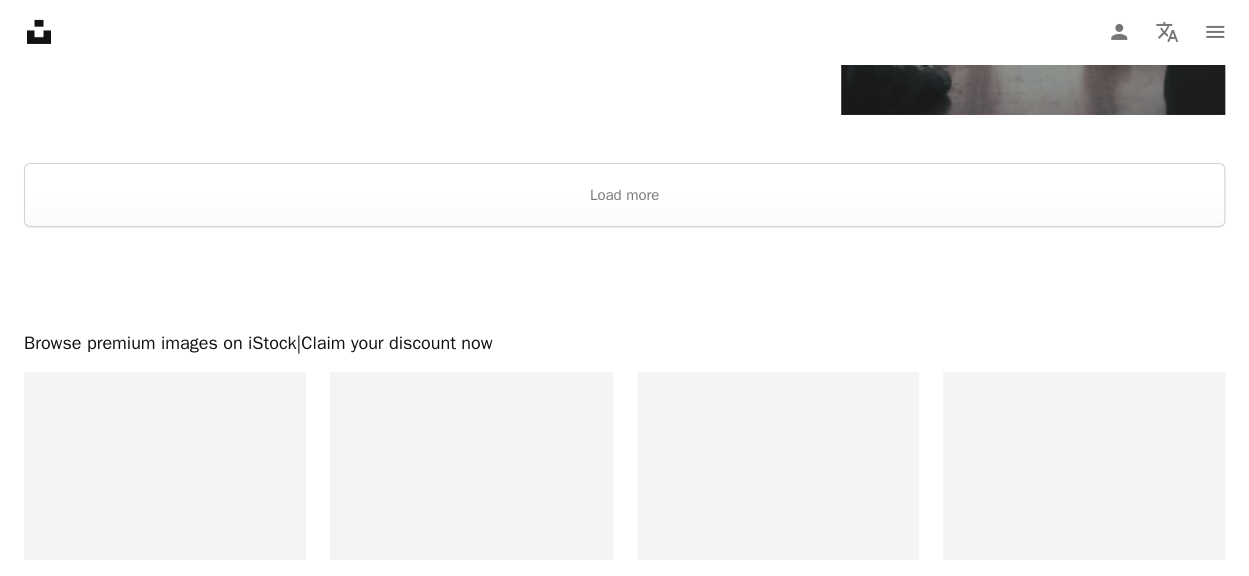 scroll, scrollTop: 3600, scrollLeft: 0, axis: vertical 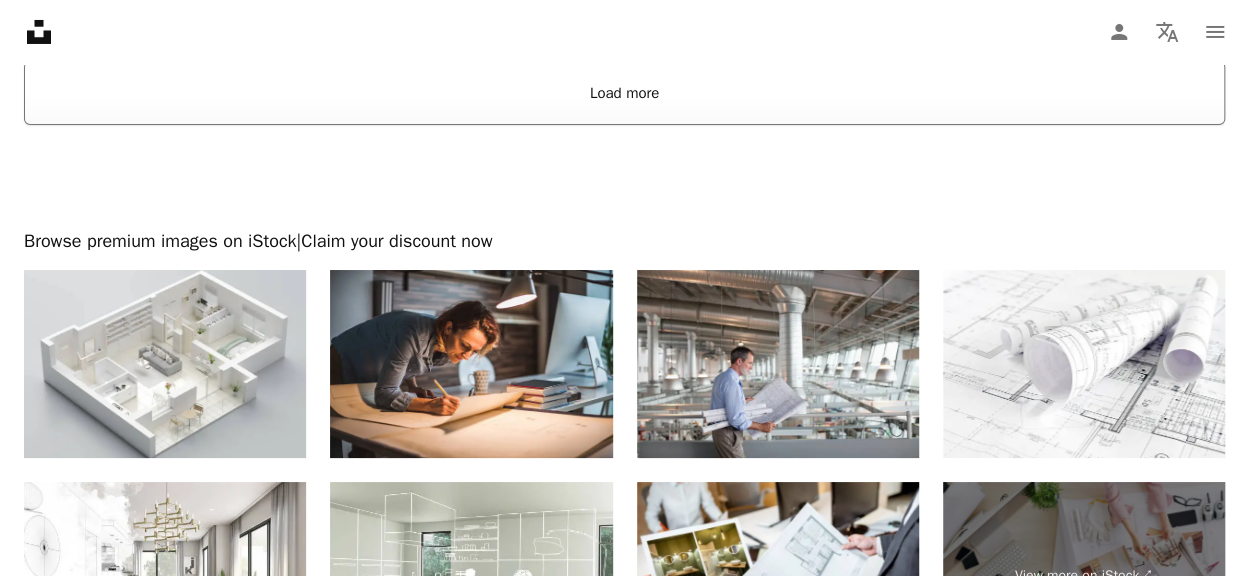 click on "Load more" at bounding box center [624, 93] 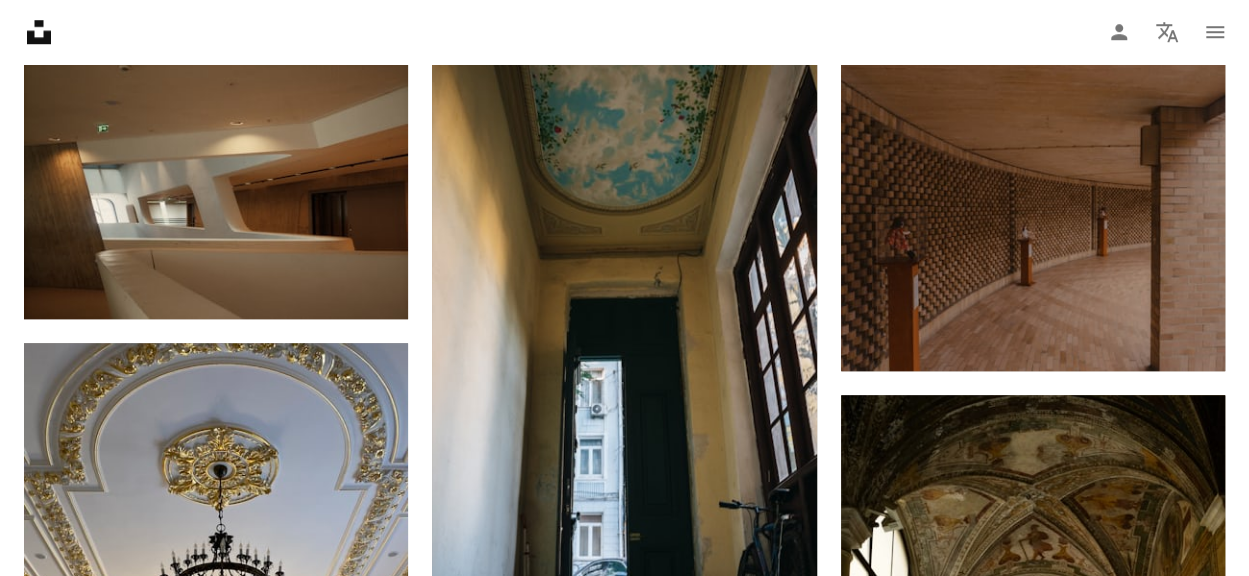 scroll, scrollTop: 7500, scrollLeft: 0, axis: vertical 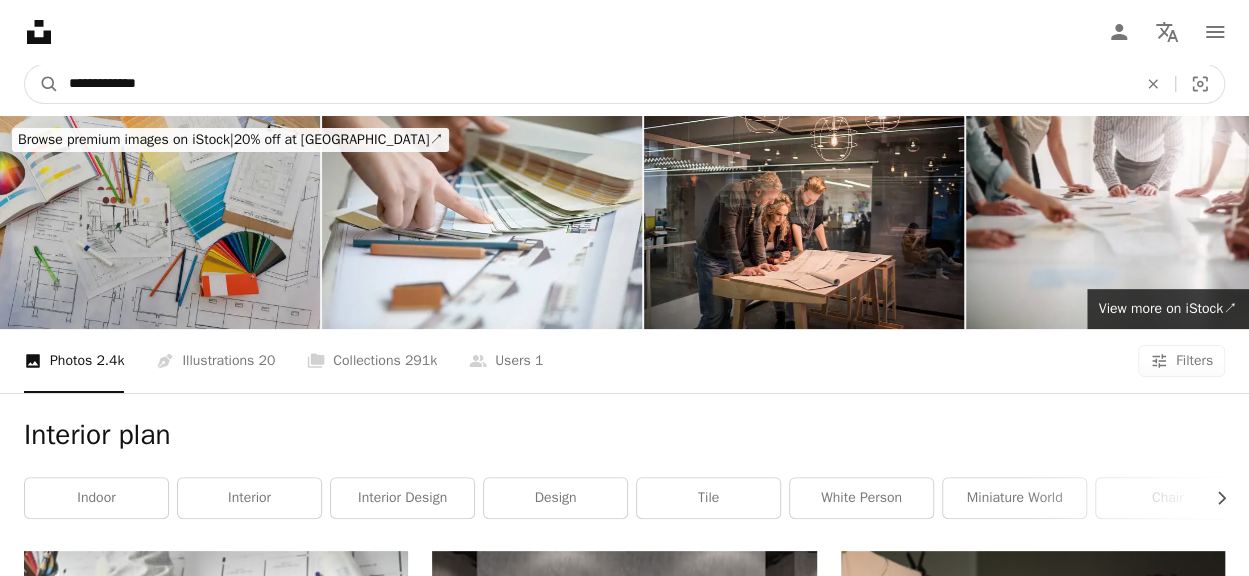 drag, startPoint x: 163, startPoint y: 91, endPoint x: -8, endPoint y: 82, distance: 171.23668 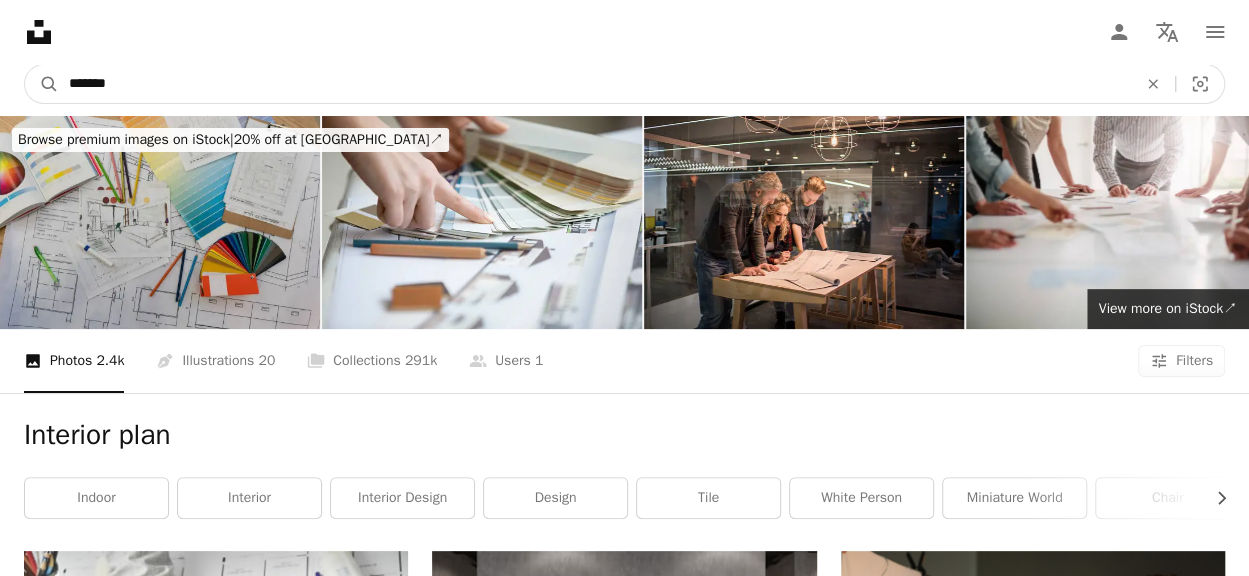 type on "********" 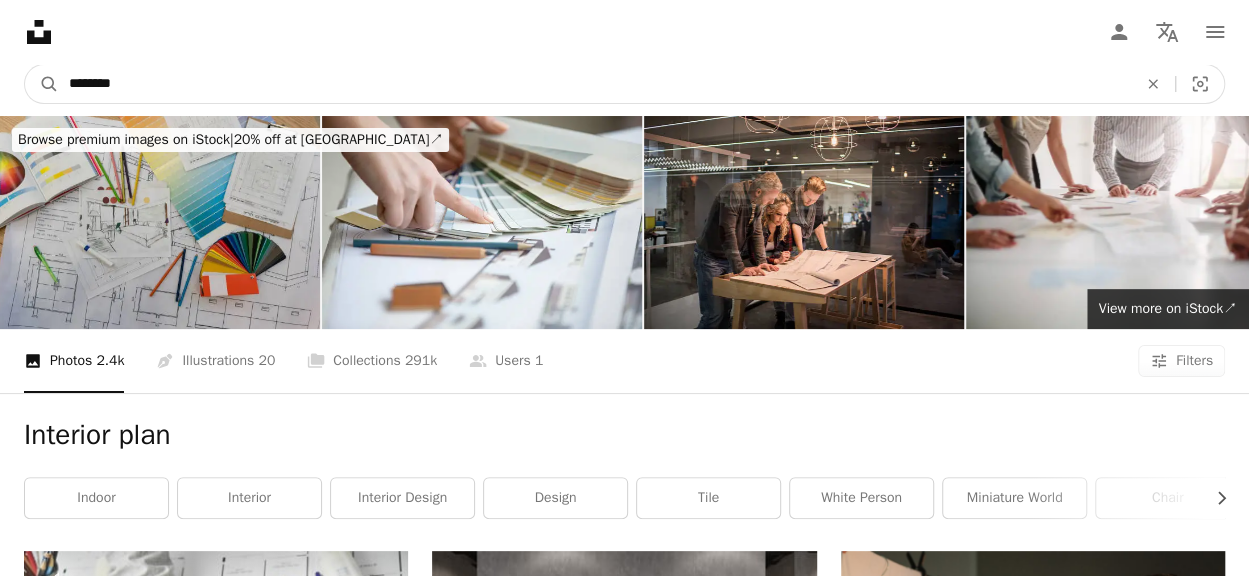 click on "A magnifying glass" at bounding box center [42, 84] 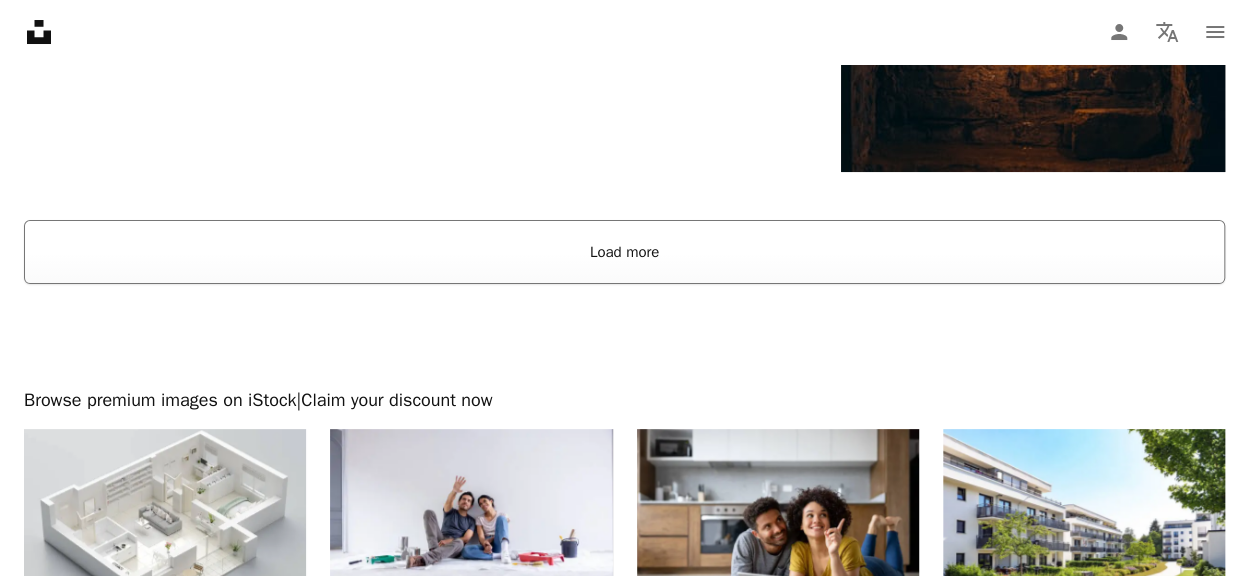 scroll, scrollTop: 3787, scrollLeft: 0, axis: vertical 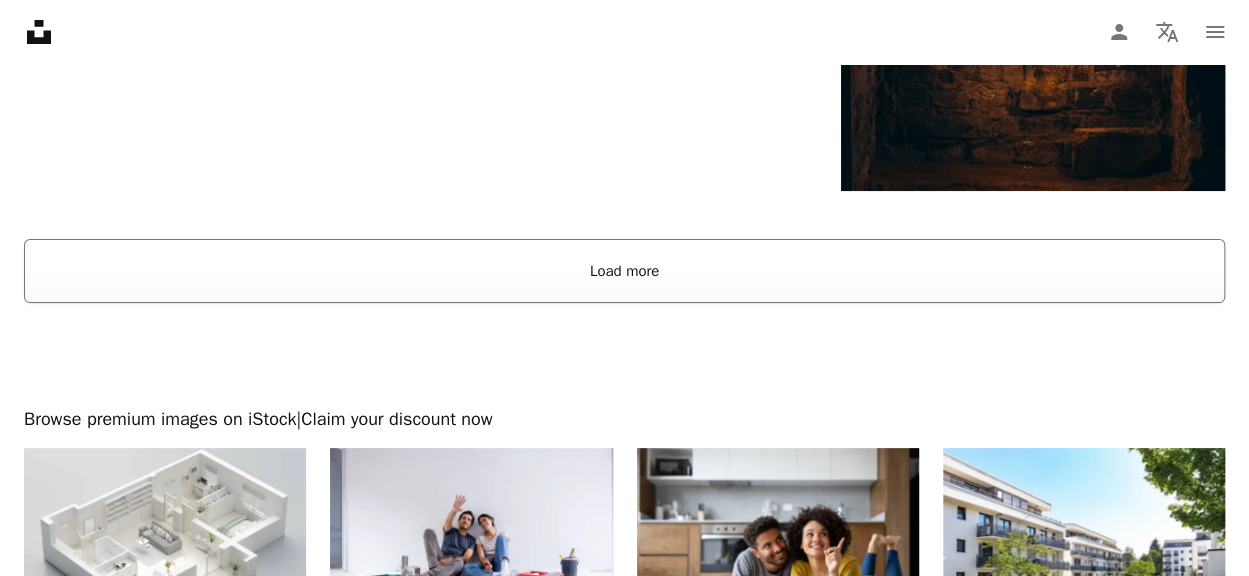 click on "Load more" at bounding box center (624, 271) 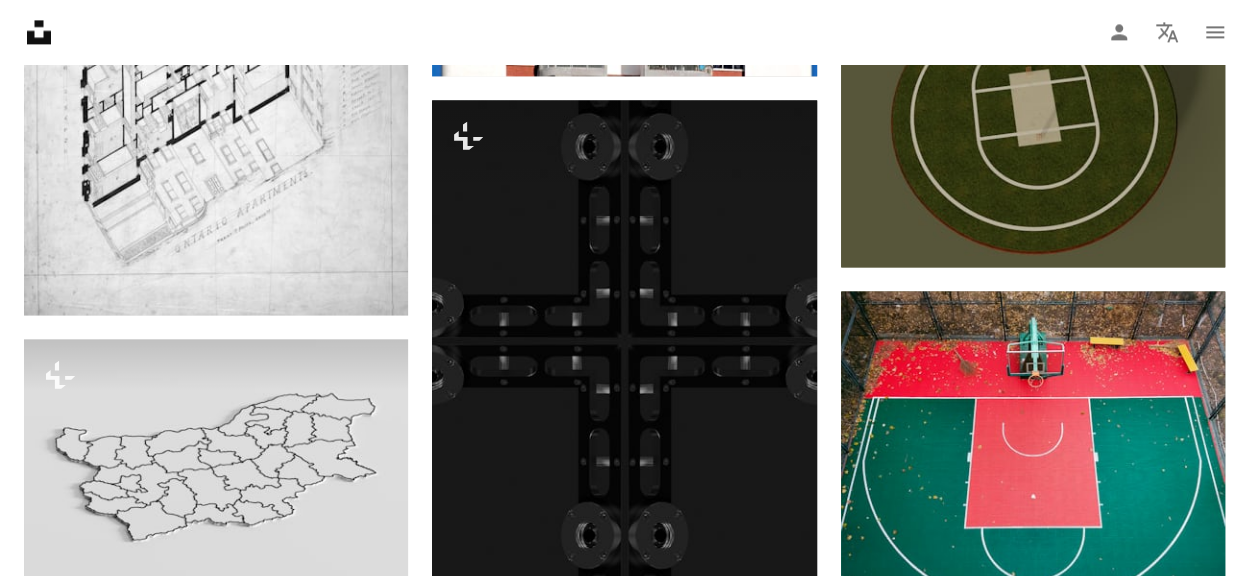 scroll, scrollTop: 30887, scrollLeft: 0, axis: vertical 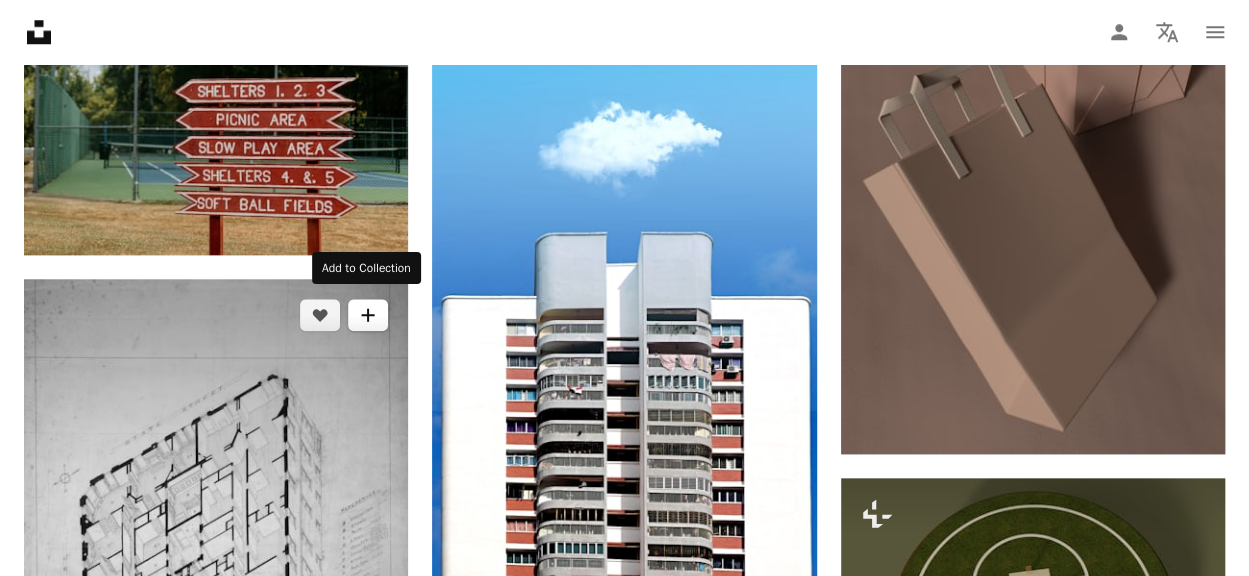 click on "A plus sign" 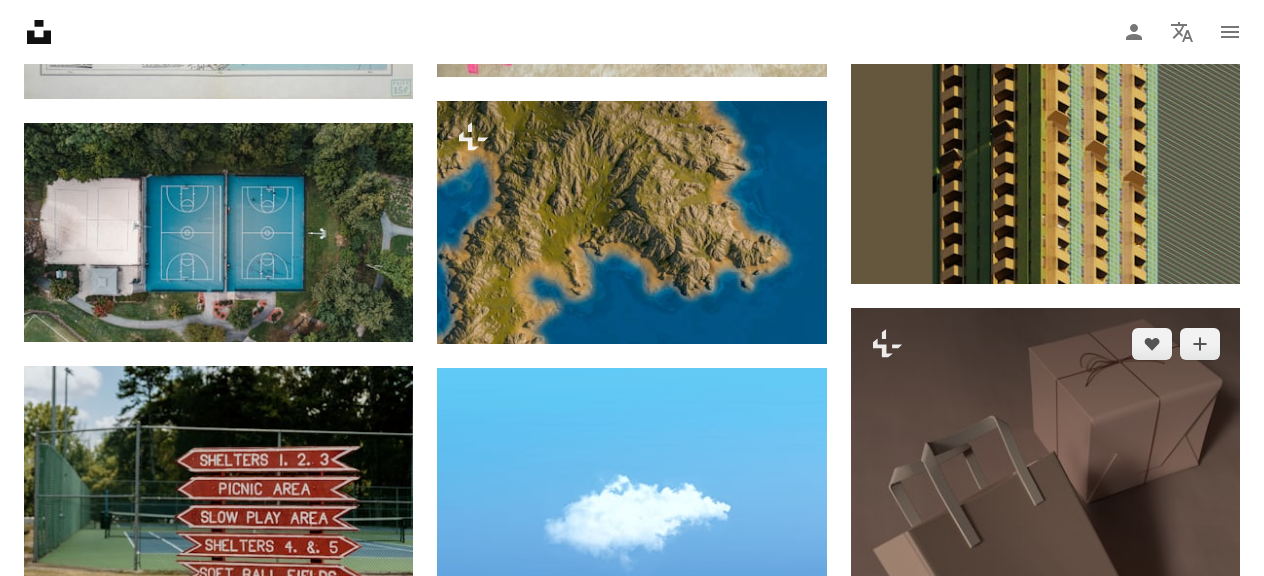 drag, startPoint x: 1142, startPoint y: 125, endPoint x: 997, endPoint y: 212, distance: 169.09761 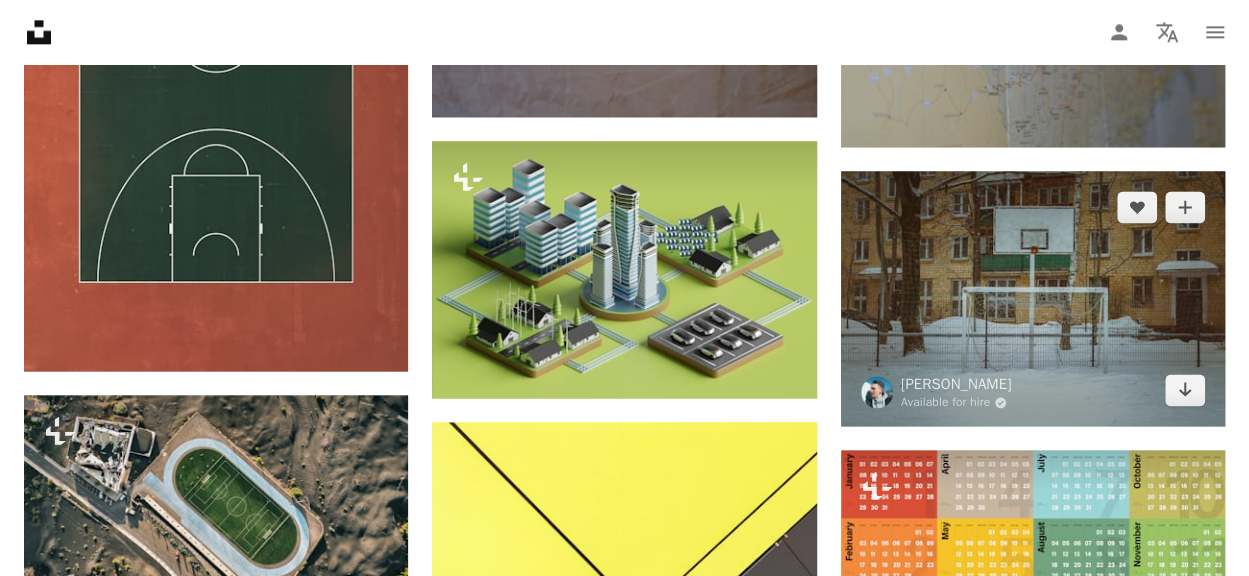 scroll, scrollTop: 27487, scrollLeft: 0, axis: vertical 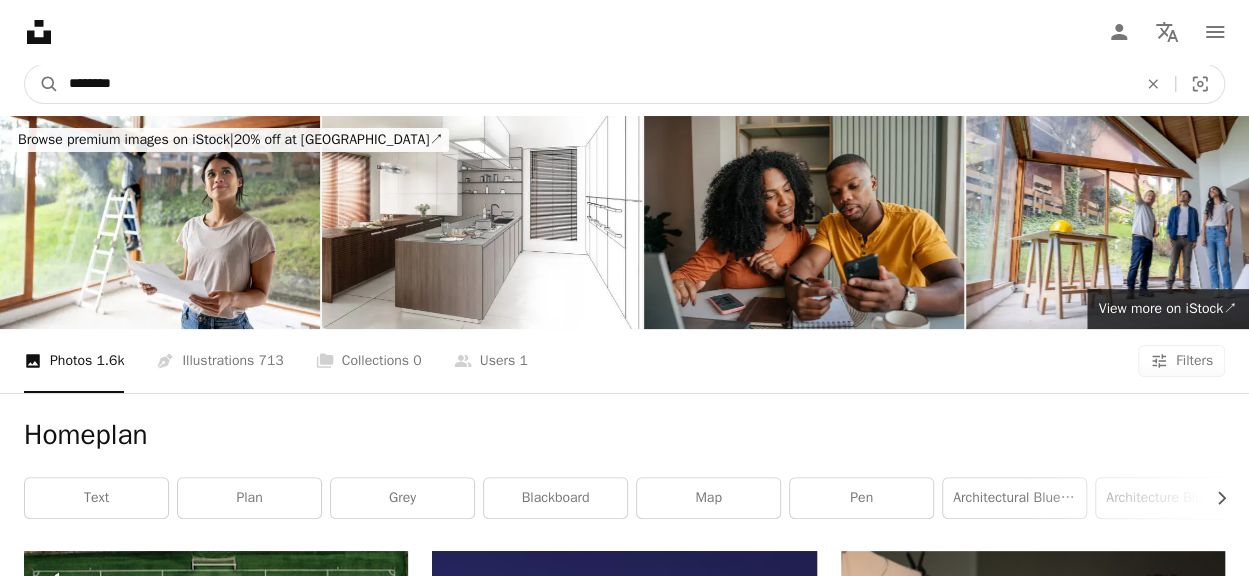 drag, startPoint x: 245, startPoint y: 88, endPoint x: -8, endPoint y: 3, distance: 266.89697 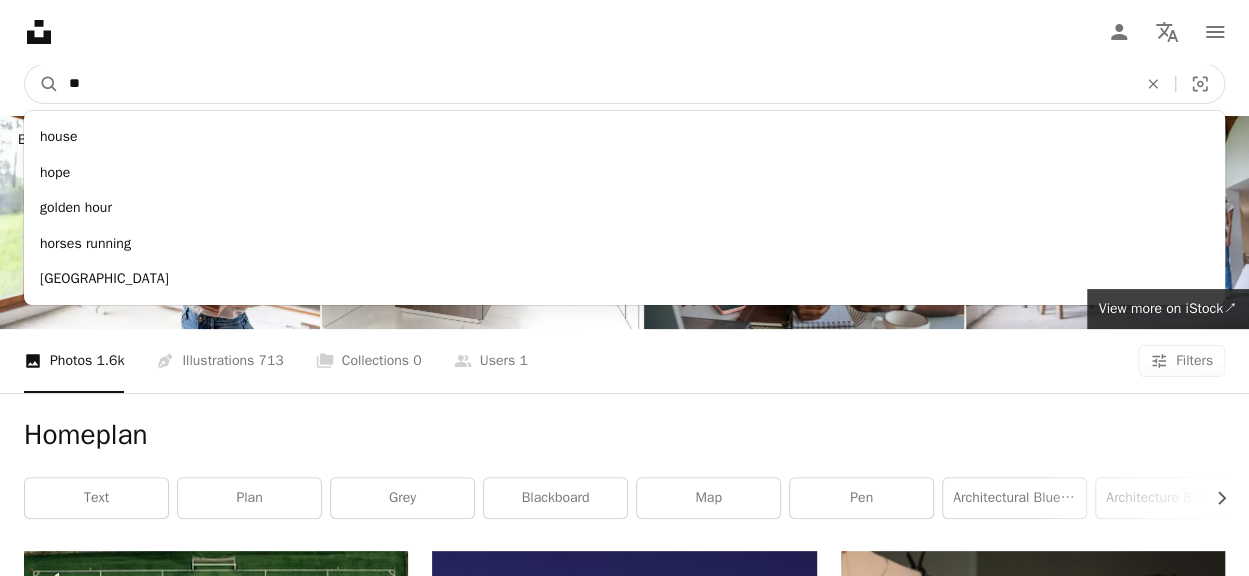 type on "*" 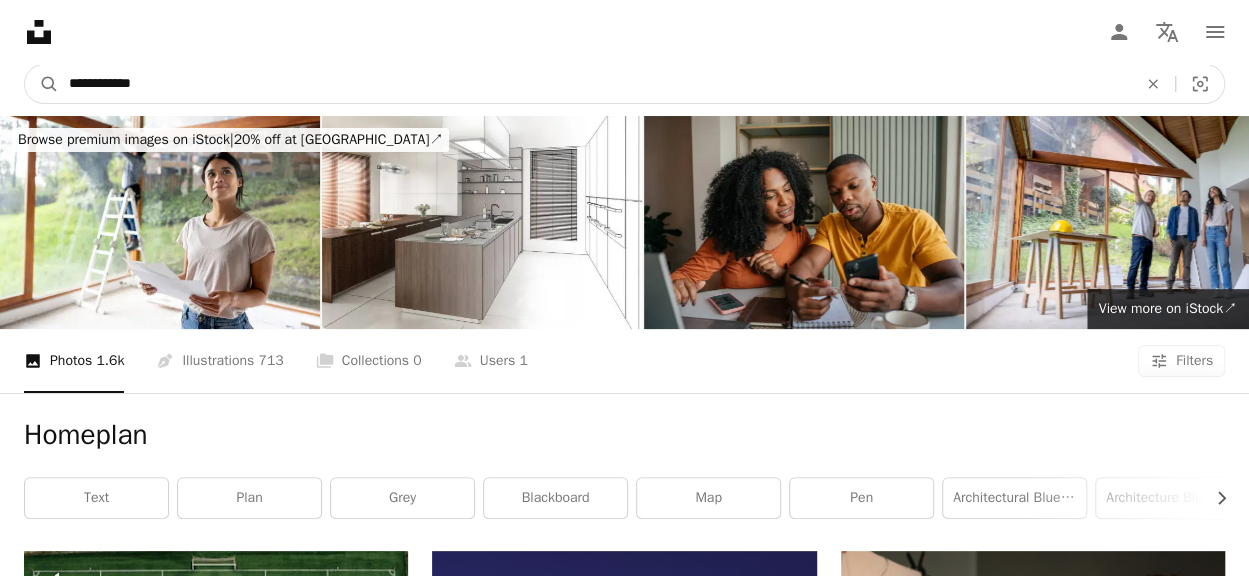 type on "**********" 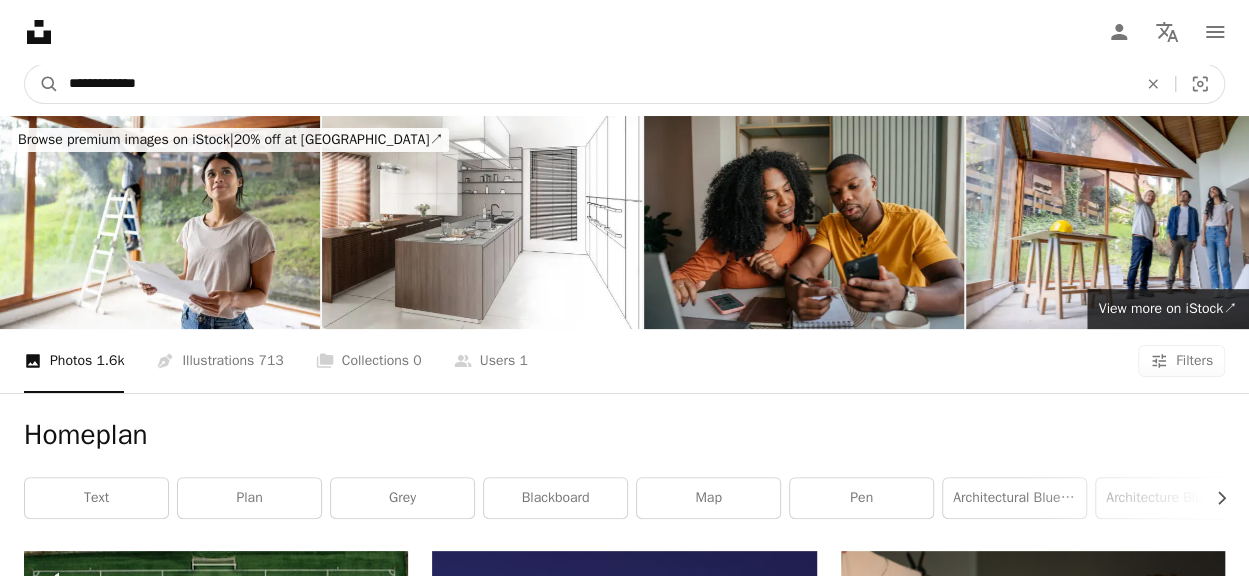 click on "A magnifying glass" at bounding box center [42, 84] 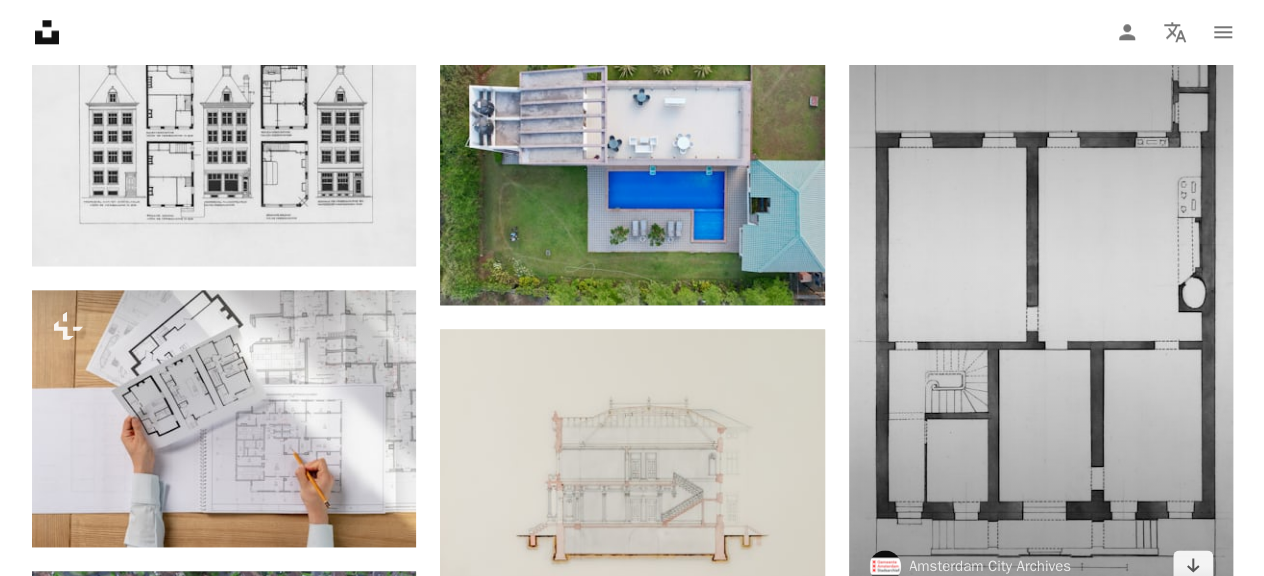 scroll, scrollTop: 1300, scrollLeft: 0, axis: vertical 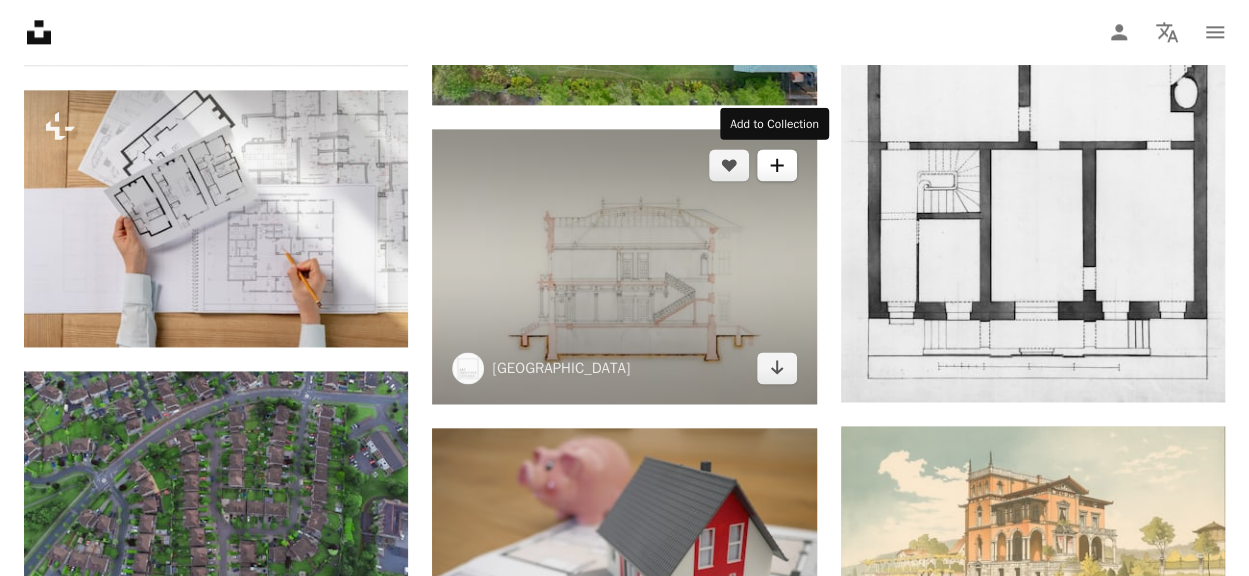 click on "A plus sign" at bounding box center [777, 165] 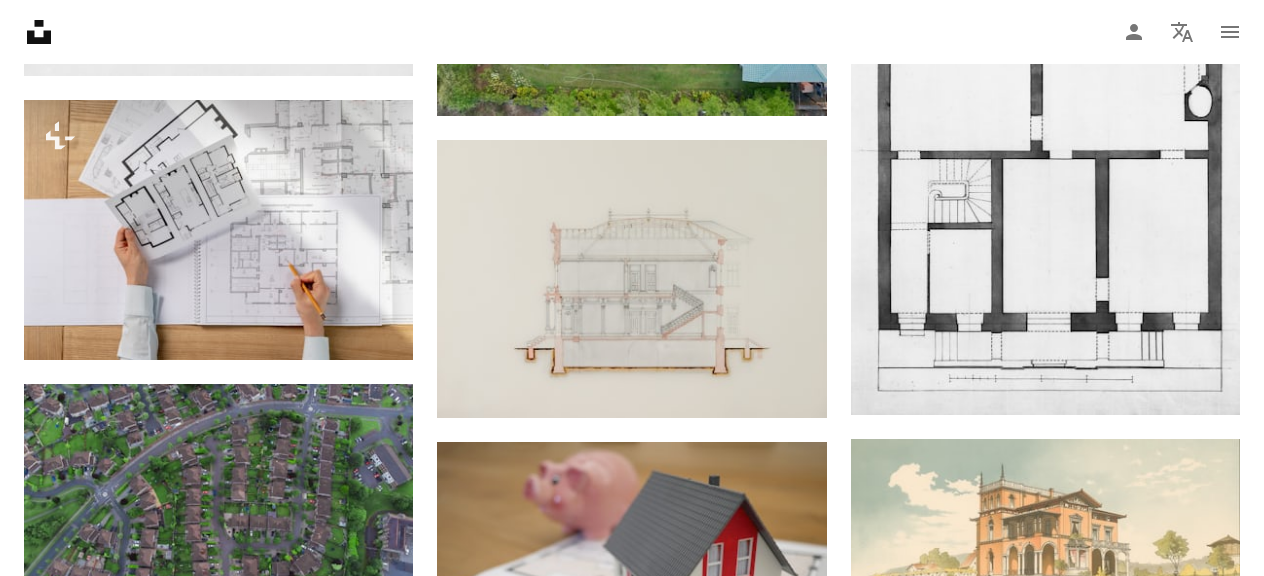 scroll, scrollTop: 0, scrollLeft: 0, axis: both 